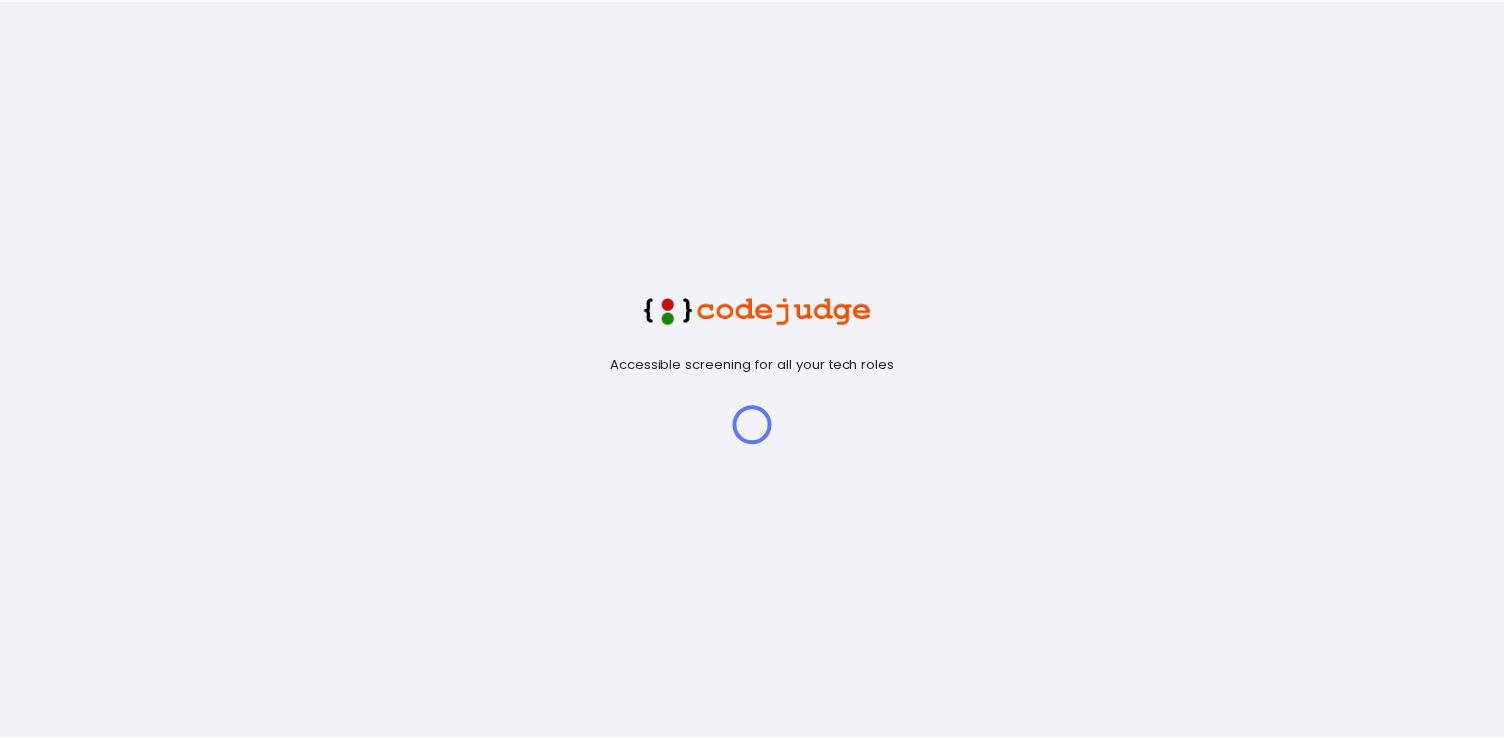 scroll, scrollTop: 0, scrollLeft: 0, axis: both 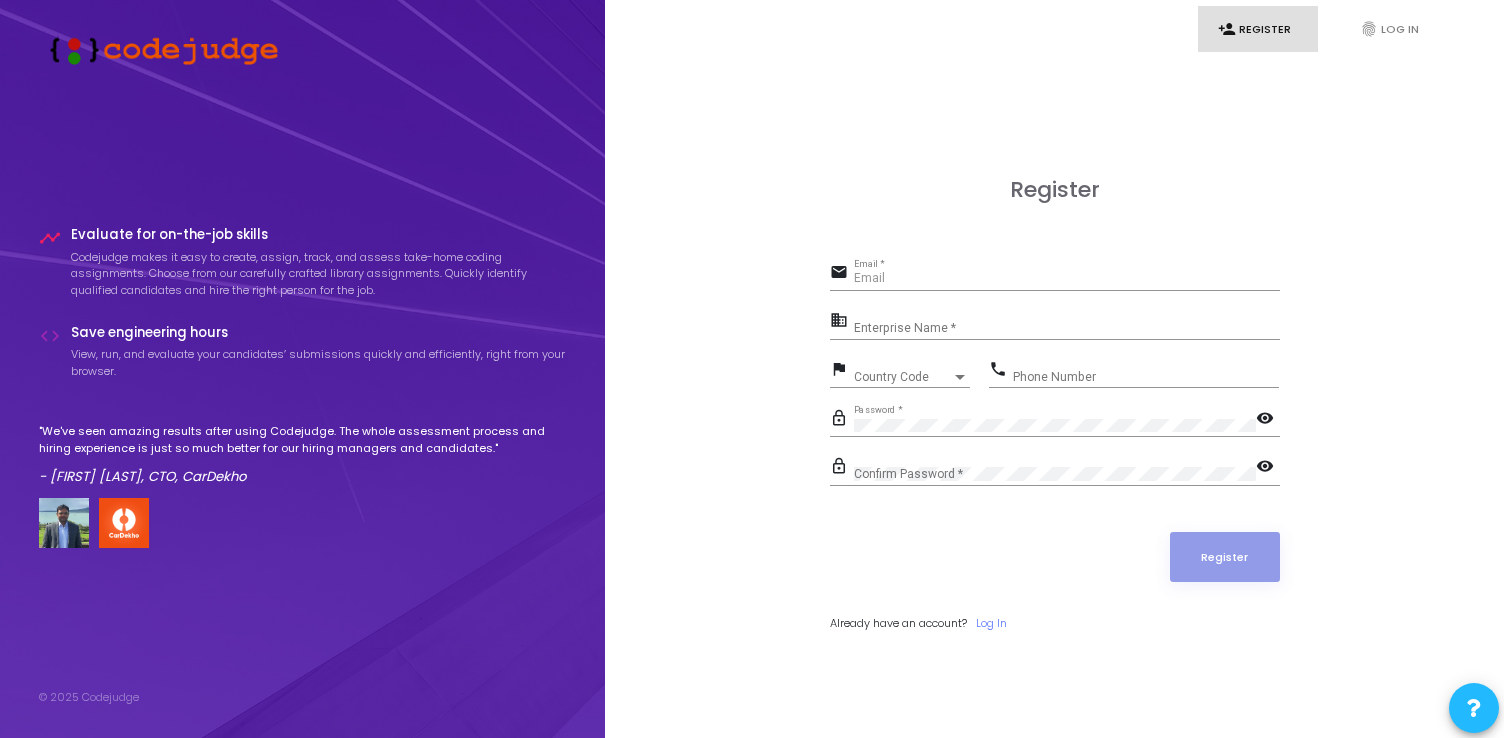 type on "[EMAIL]" 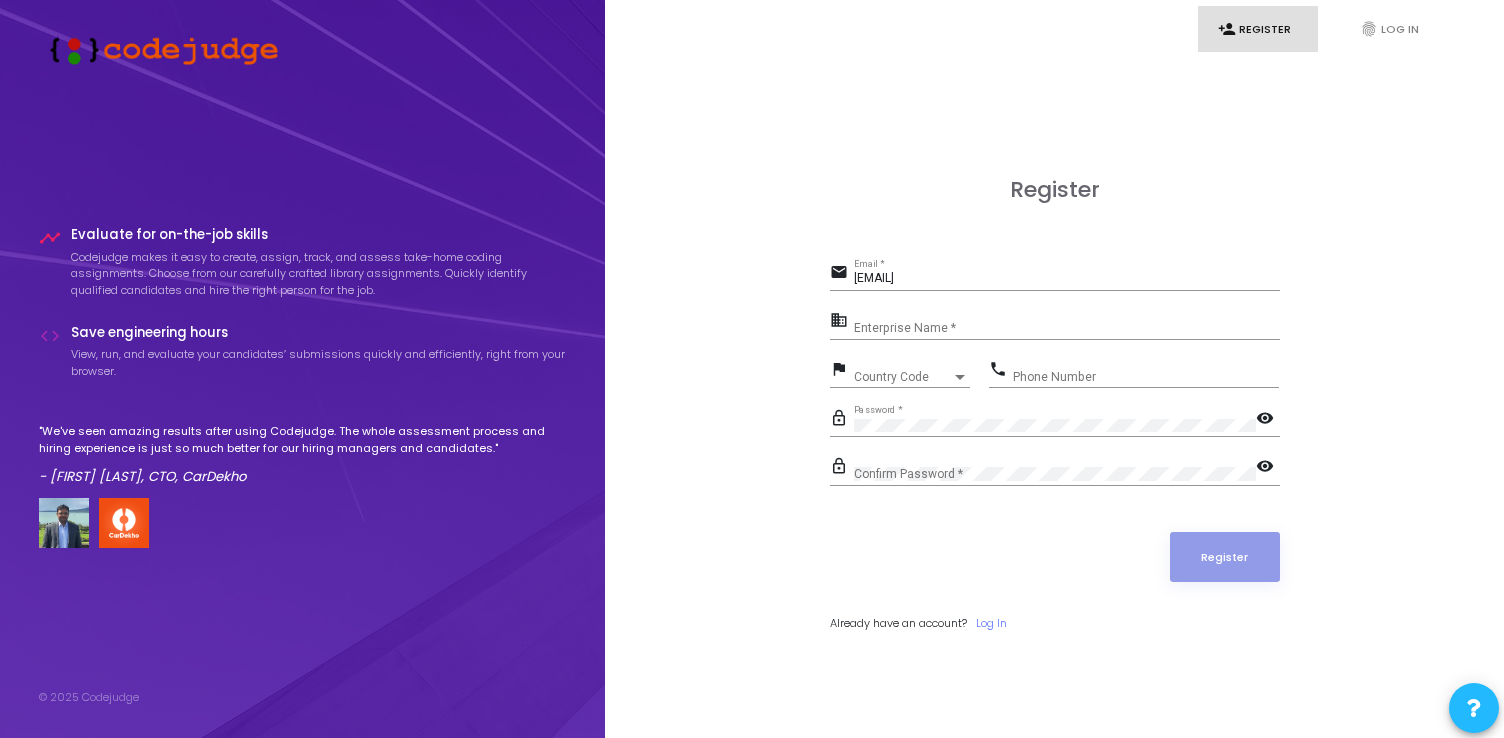 click on "email [EMAIL] Email * business Enterprise Name * flag Country Code Country Code phone Phone Number lock_outline Password *  visibility
lock_outline Confirm Password *  visibility
Register Already have an account?     Log In" 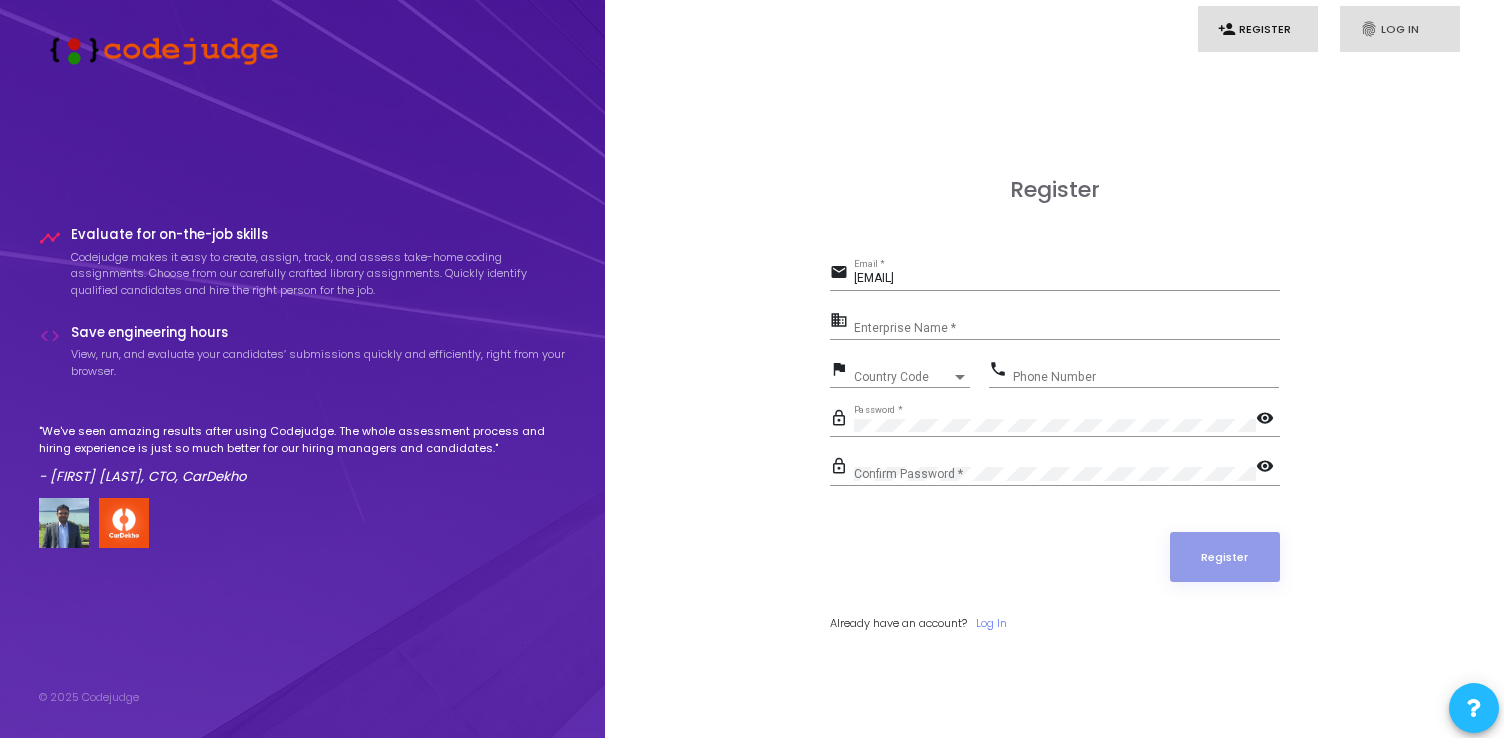click on "fingerprint  Log In" at bounding box center (1400, 29) 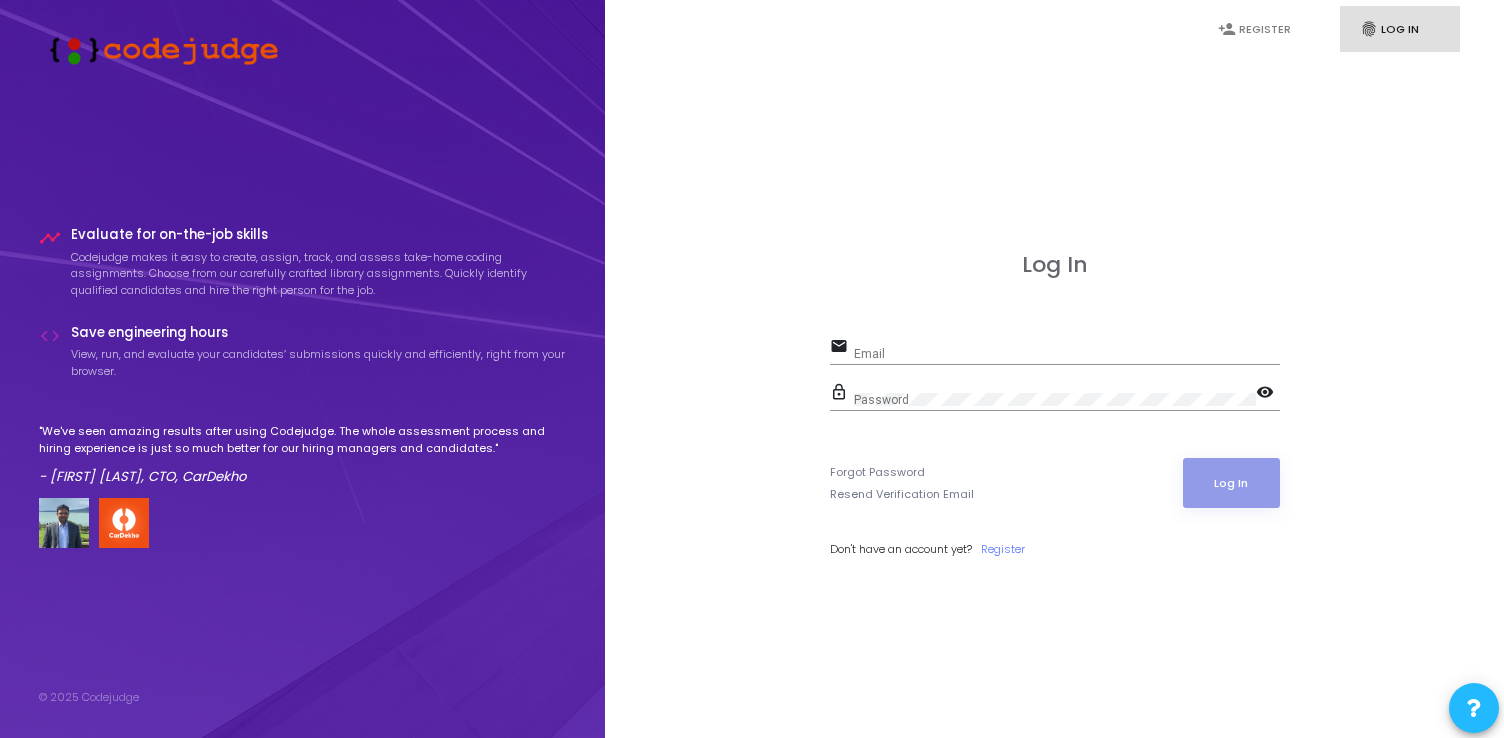 type on "[EMAIL]" 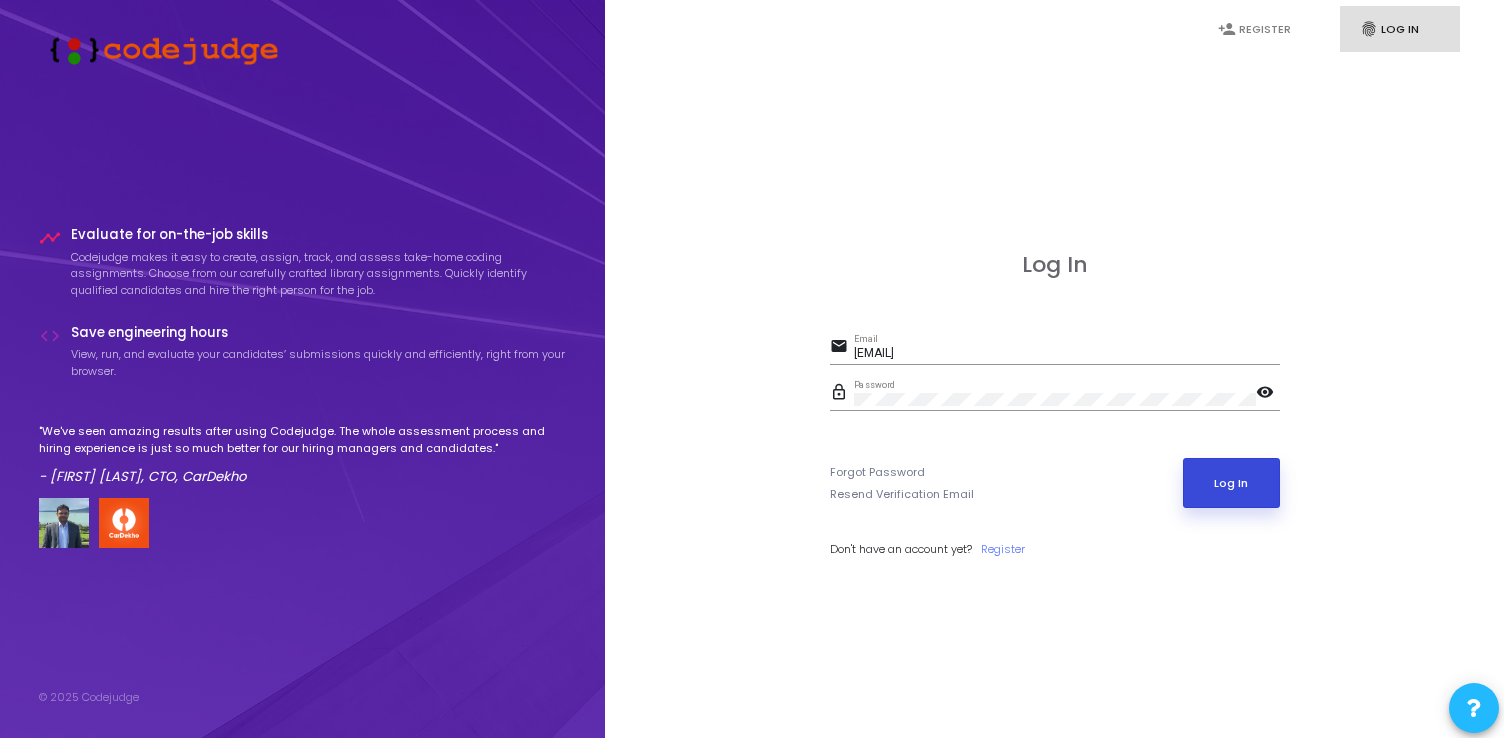 click on "Log In" at bounding box center [1231, 483] 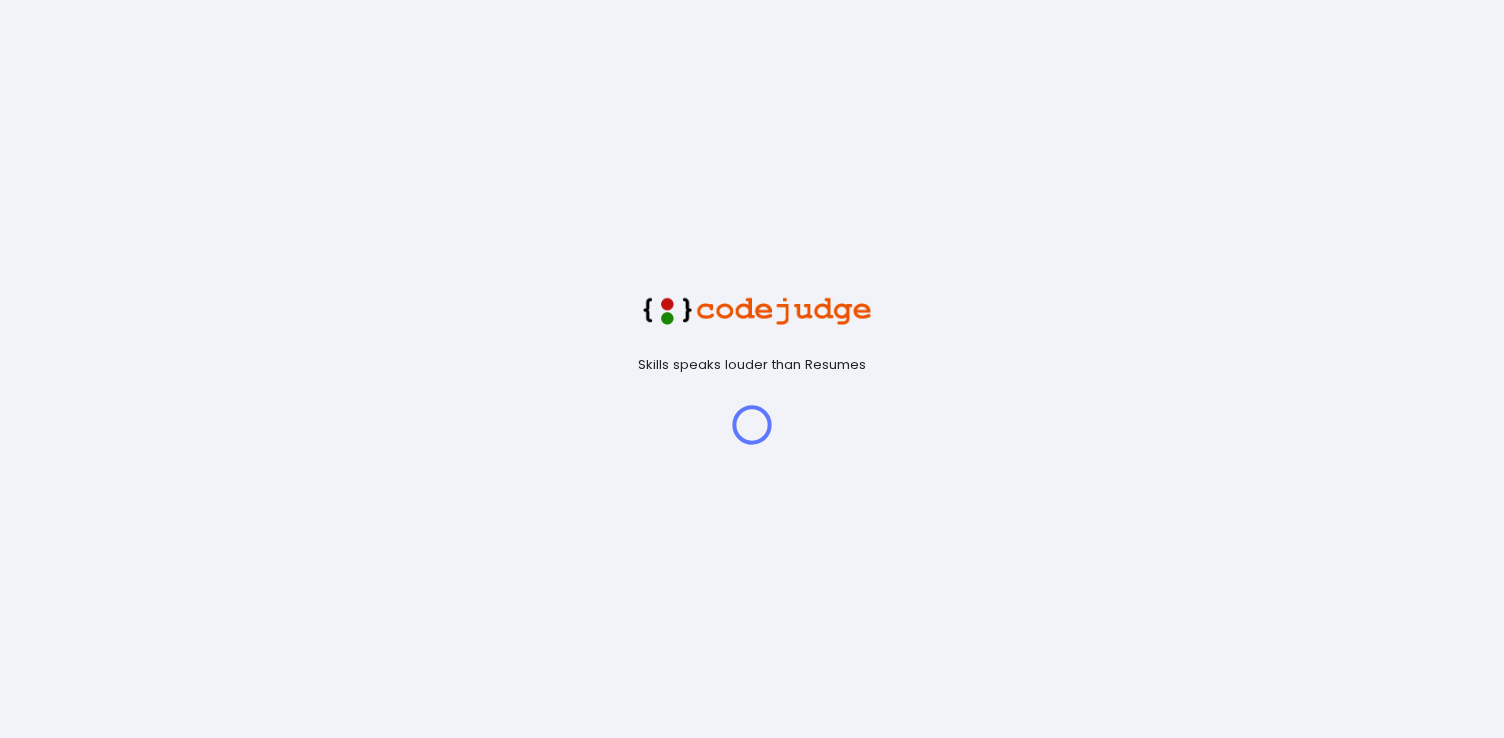 scroll, scrollTop: 0, scrollLeft: 0, axis: both 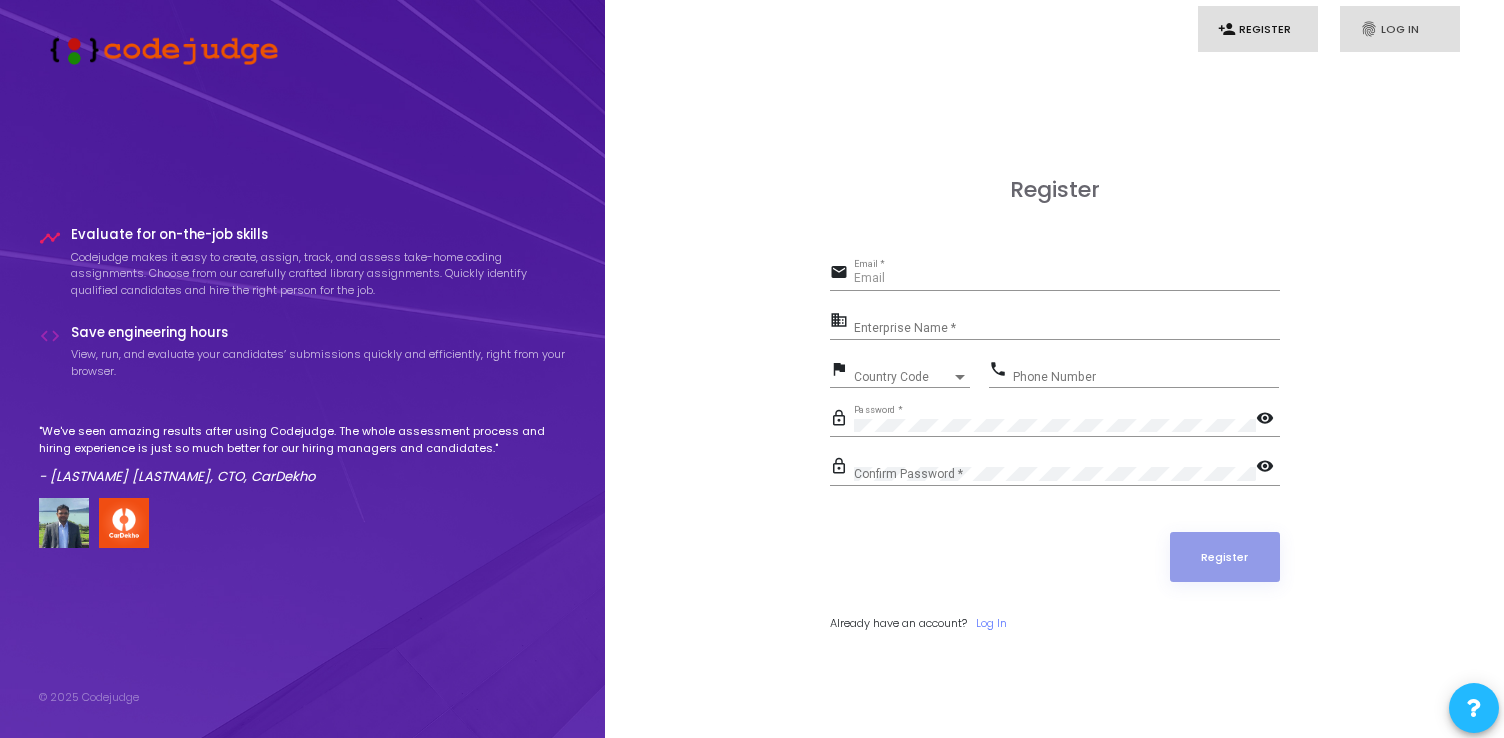 type on "[EMAIL]" 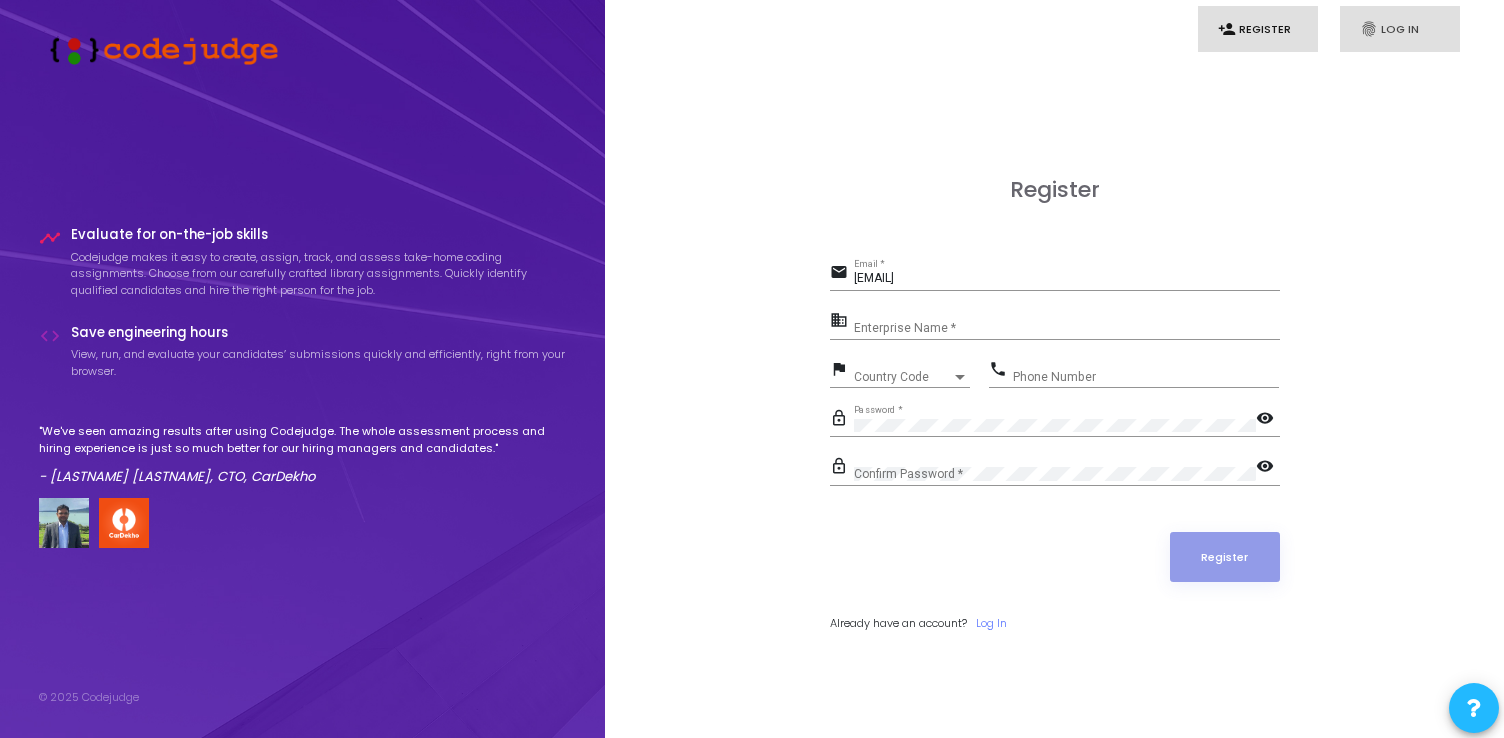 click on "fingerprint" at bounding box center (1369, 29) 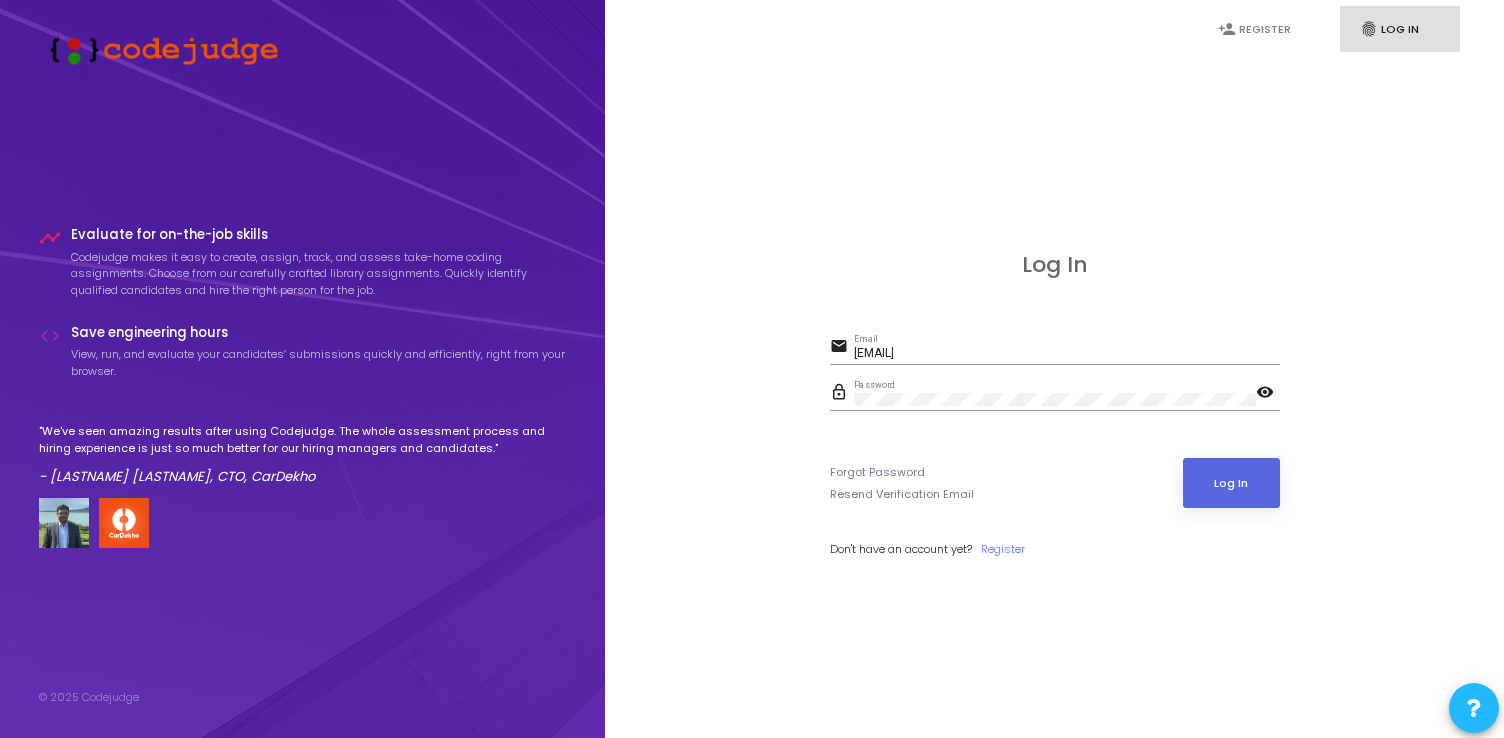 click on "email [EMAIL] Email" 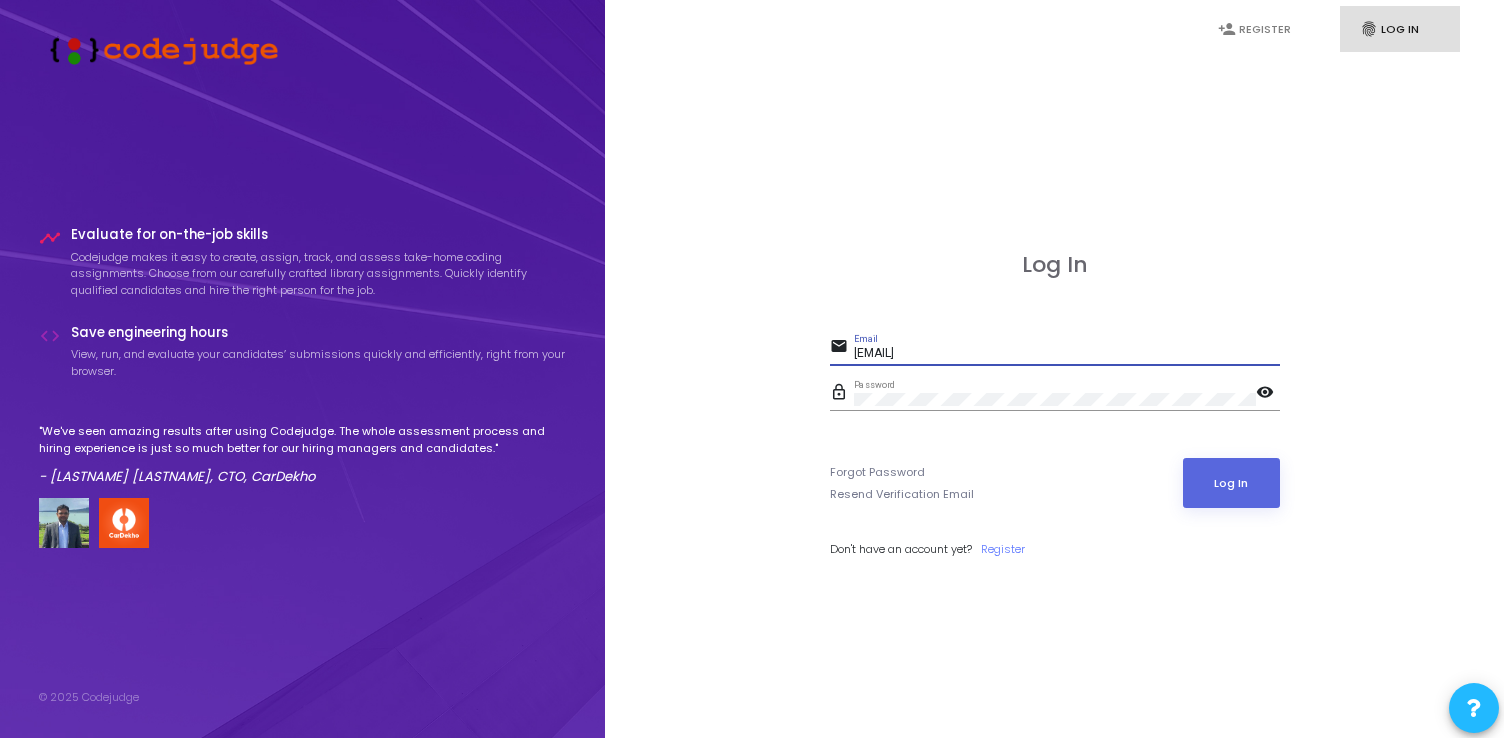 click on "[EMAIL]" at bounding box center [1067, 354] 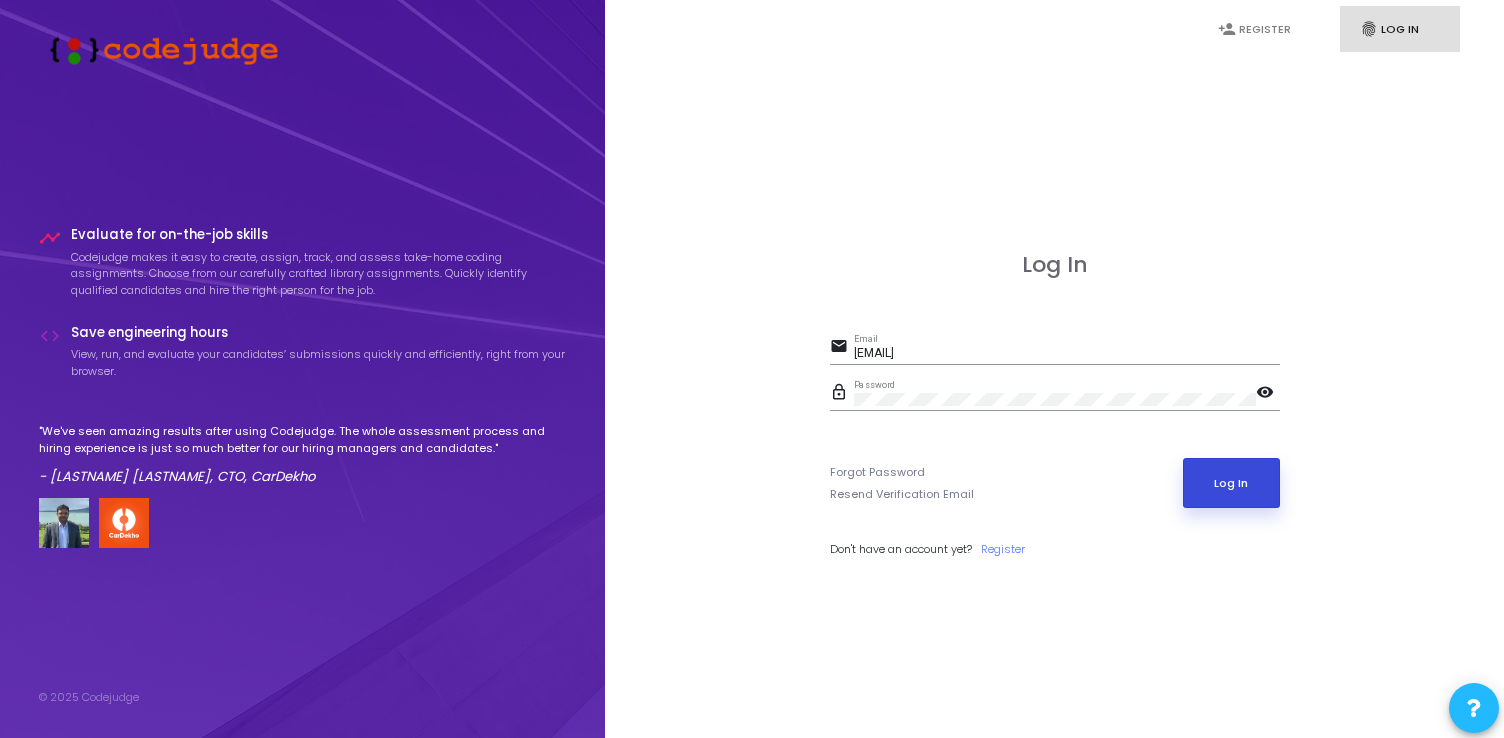 click on "Log In" at bounding box center [1231, 483] 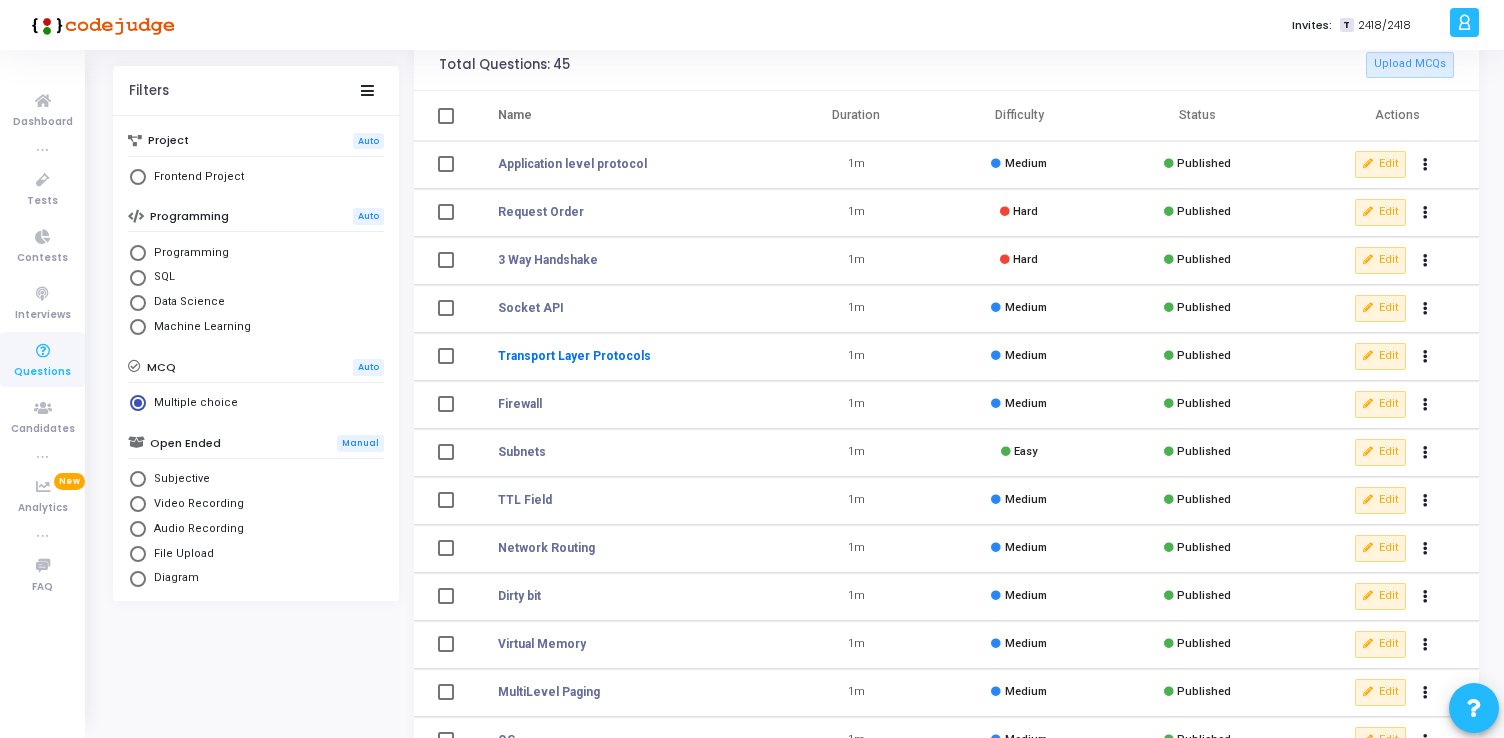 scroll, scrollTop: 0, scrollLeft: 0, axis: both 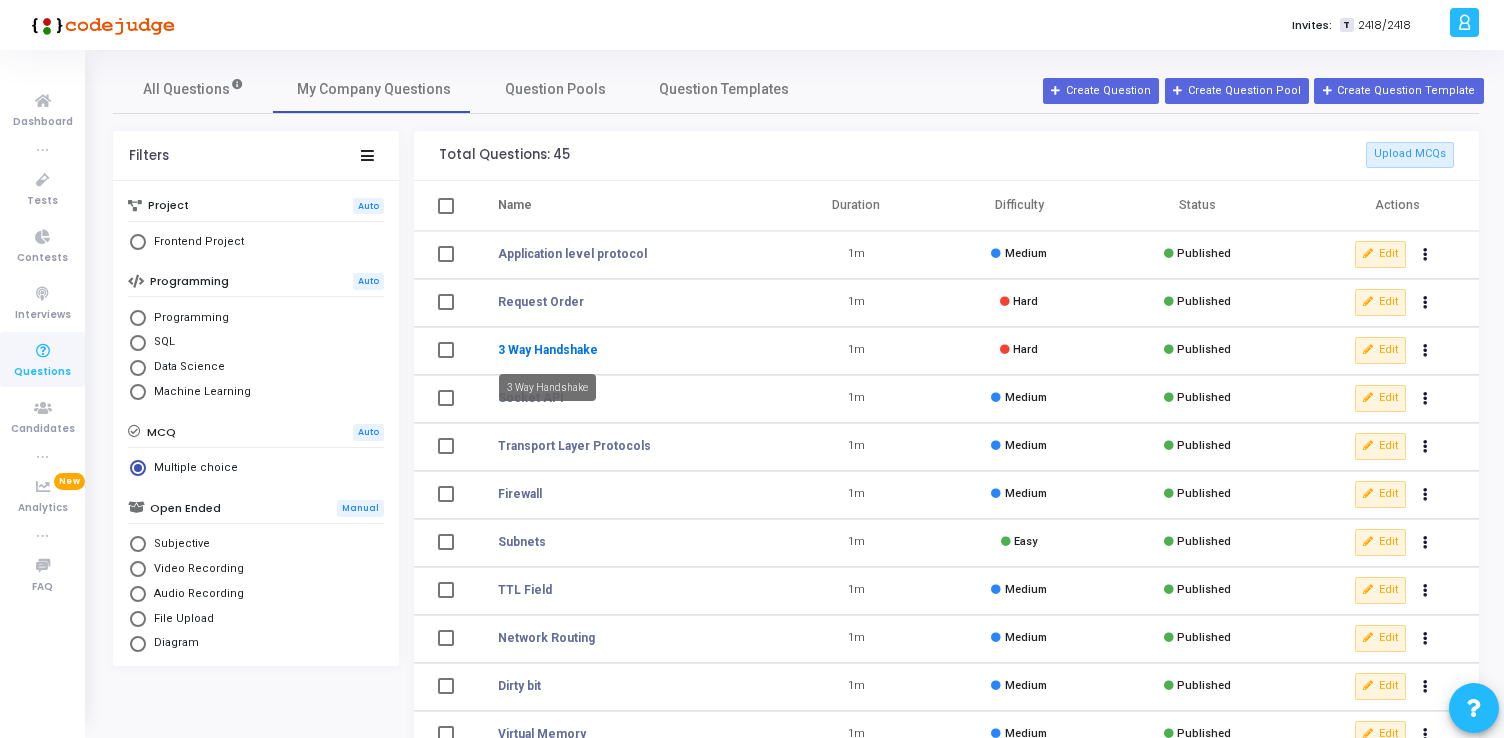 click on "3 Way Handshake" at bounding box center [548, 350] 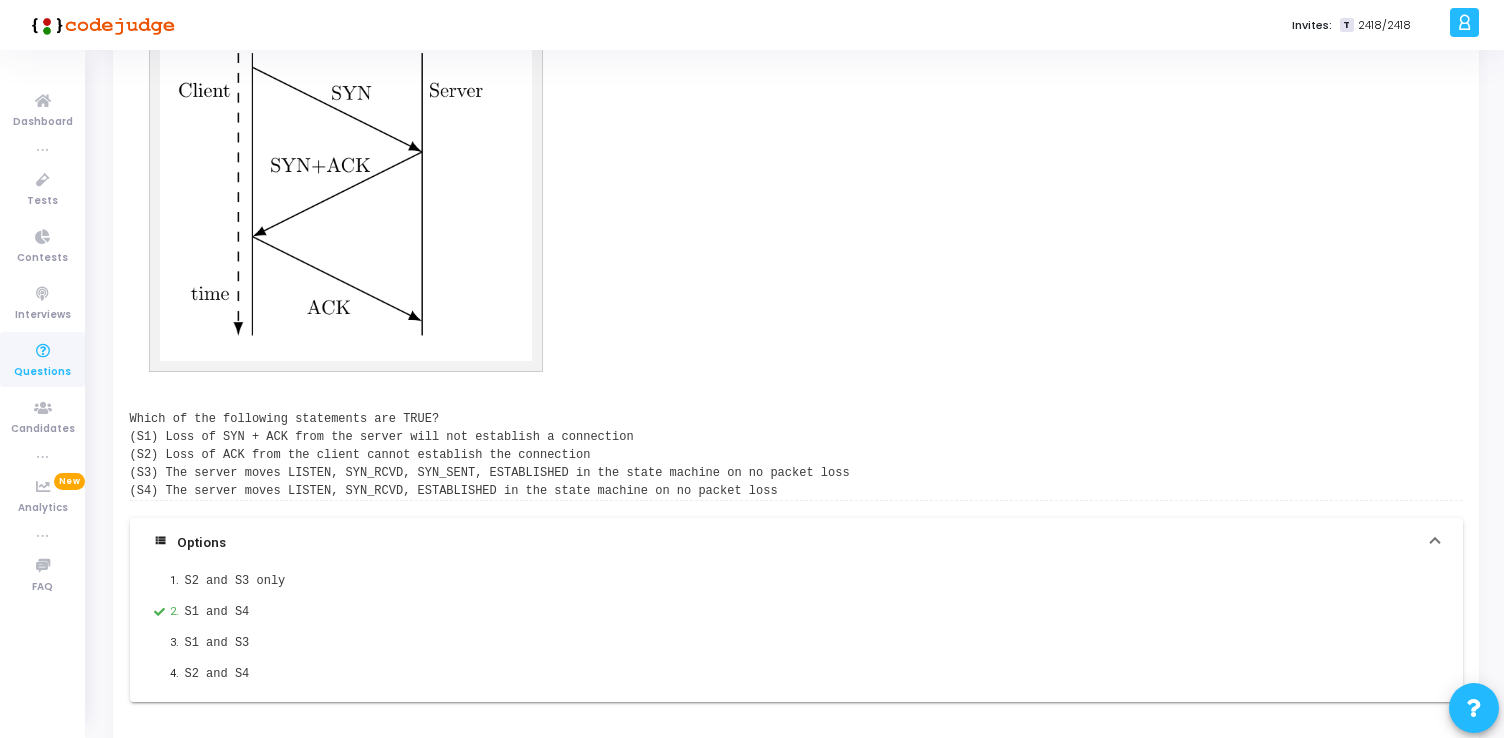 scroll, scrollTop: 141, scrollLeft: 0, axis: vertical 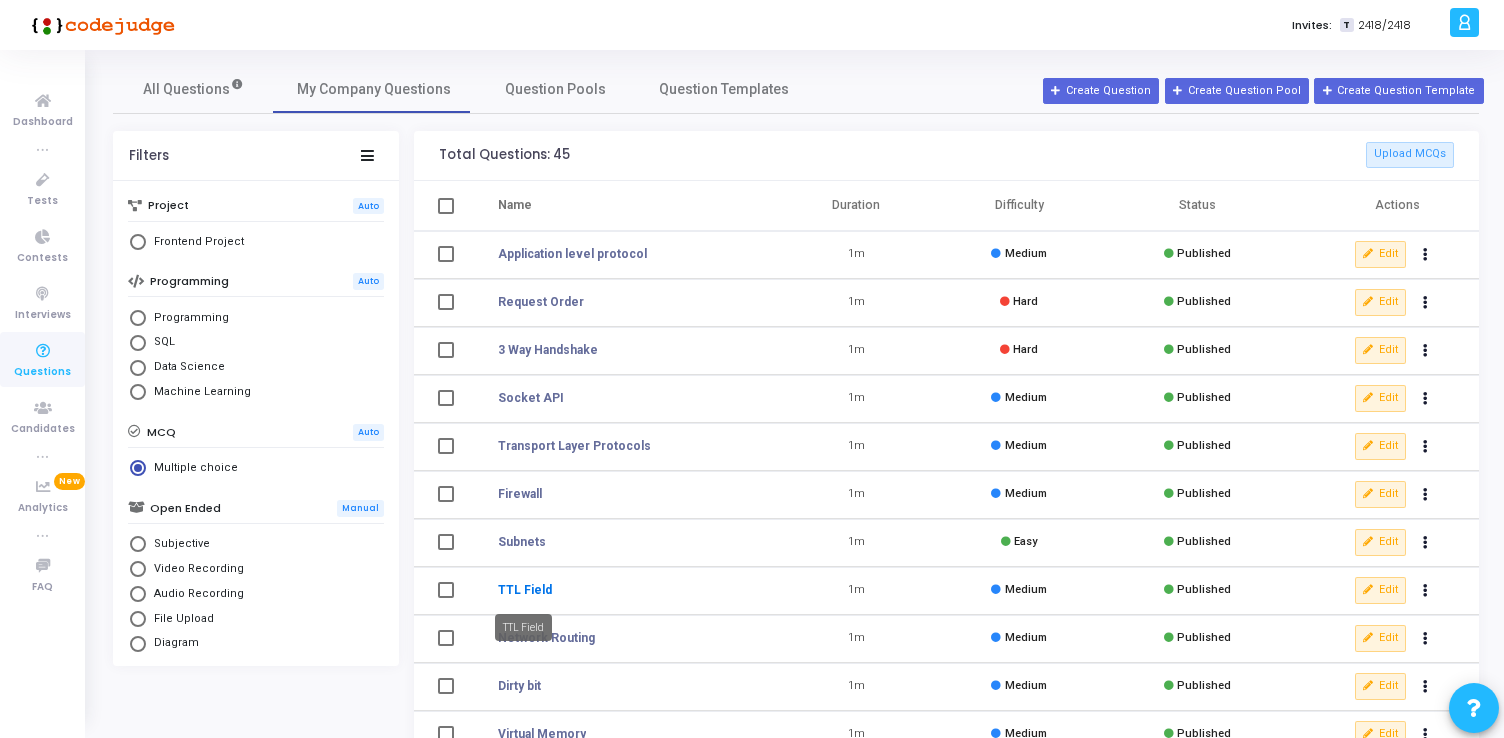 click on "TTL Field" at bounding box center (525, 590) 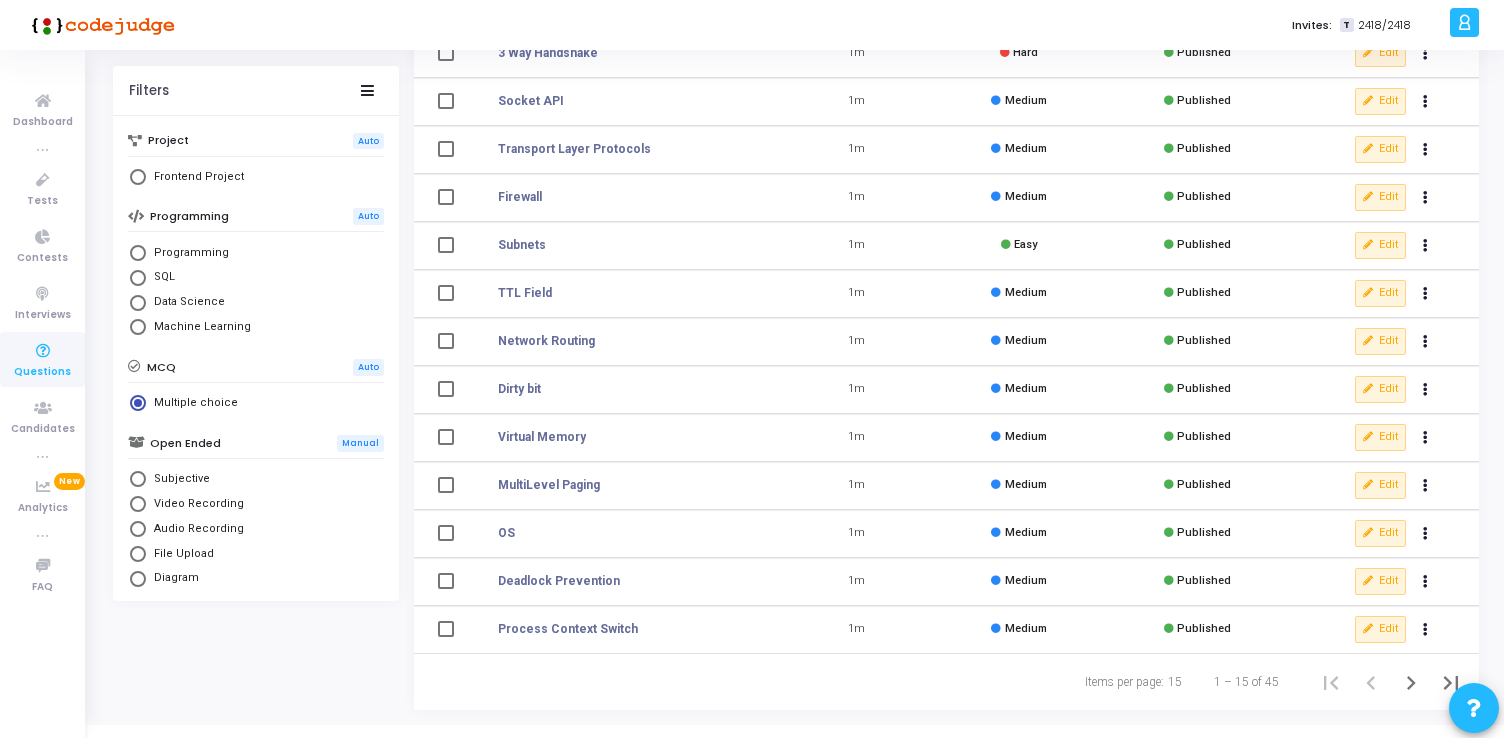 scroll, scrollTop: 320, scrollLeft: 0, axis: vertical 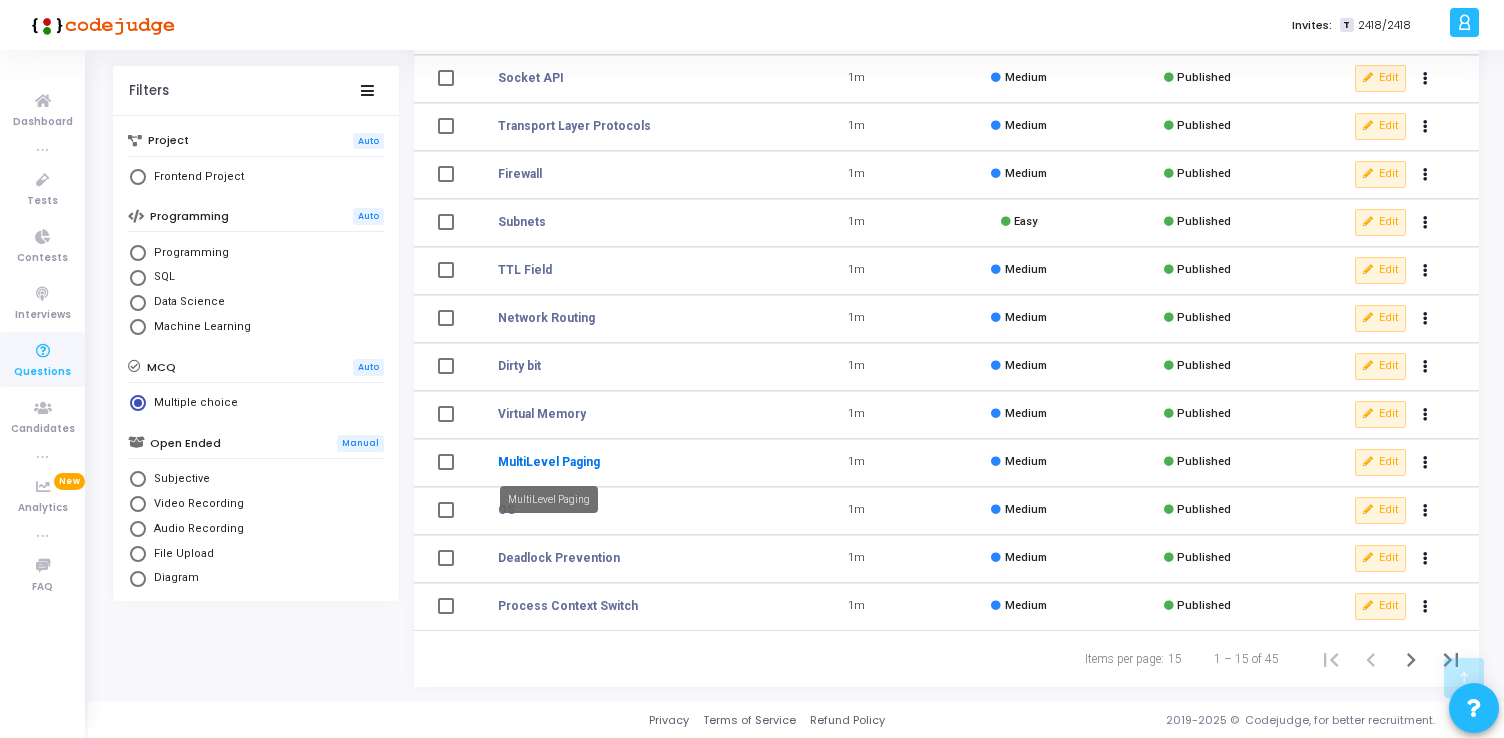 click on "MultiLevel Paging" at bounding box center [549, 462] 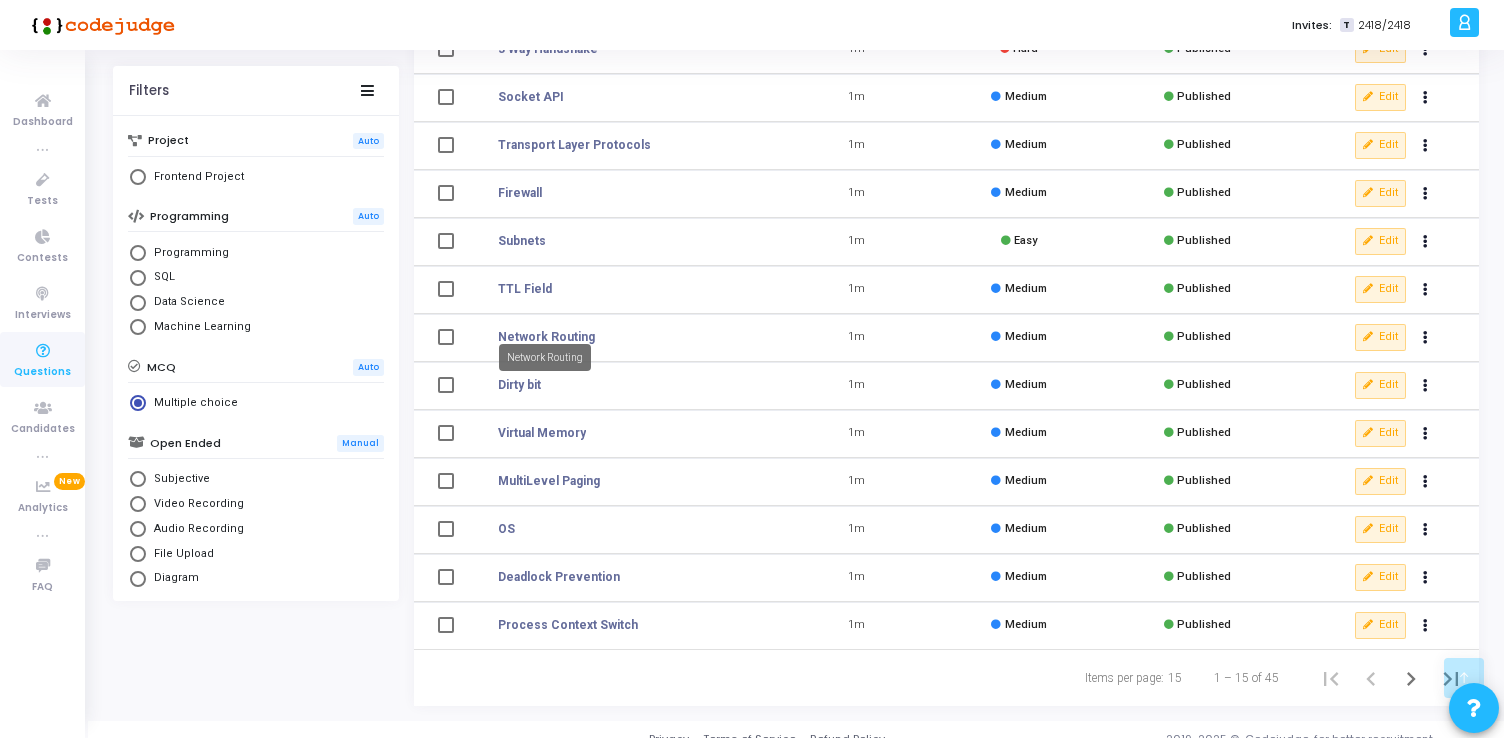scroll, scrollTop: 320, scrollLeft: 0, axis: vertical 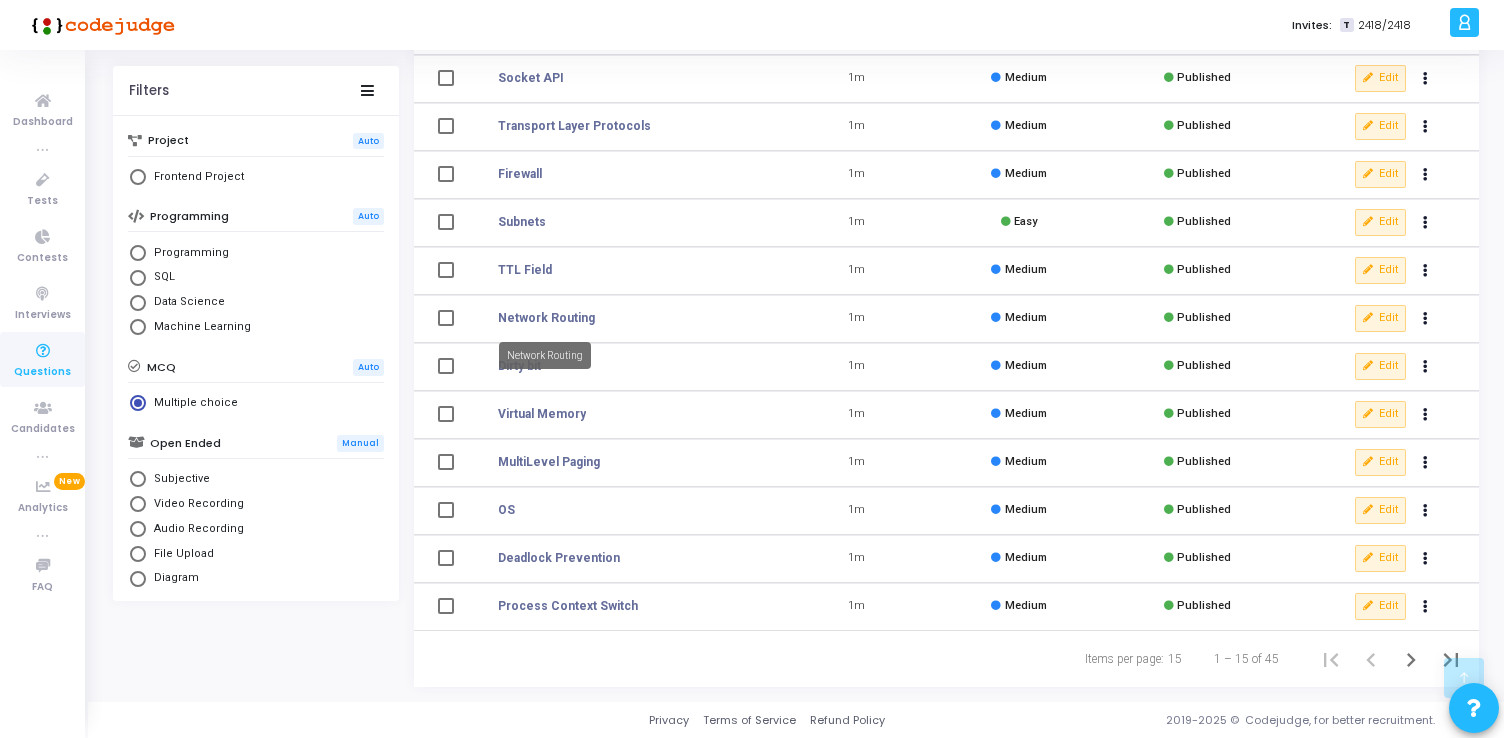 click on "Network Routing" at bounding box center [546, 318] 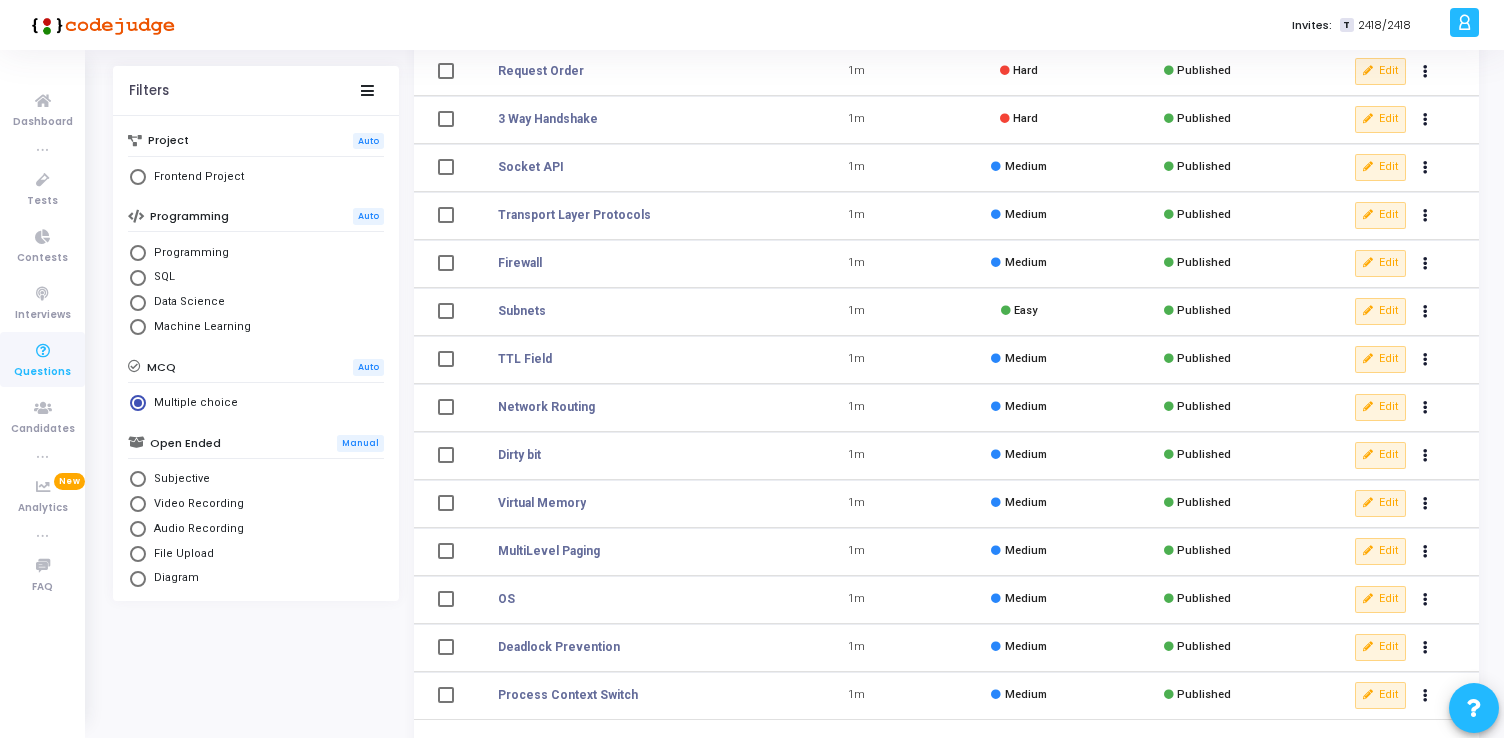 scroll, scrollTop: 0, scrollLeft: 0, axis: both 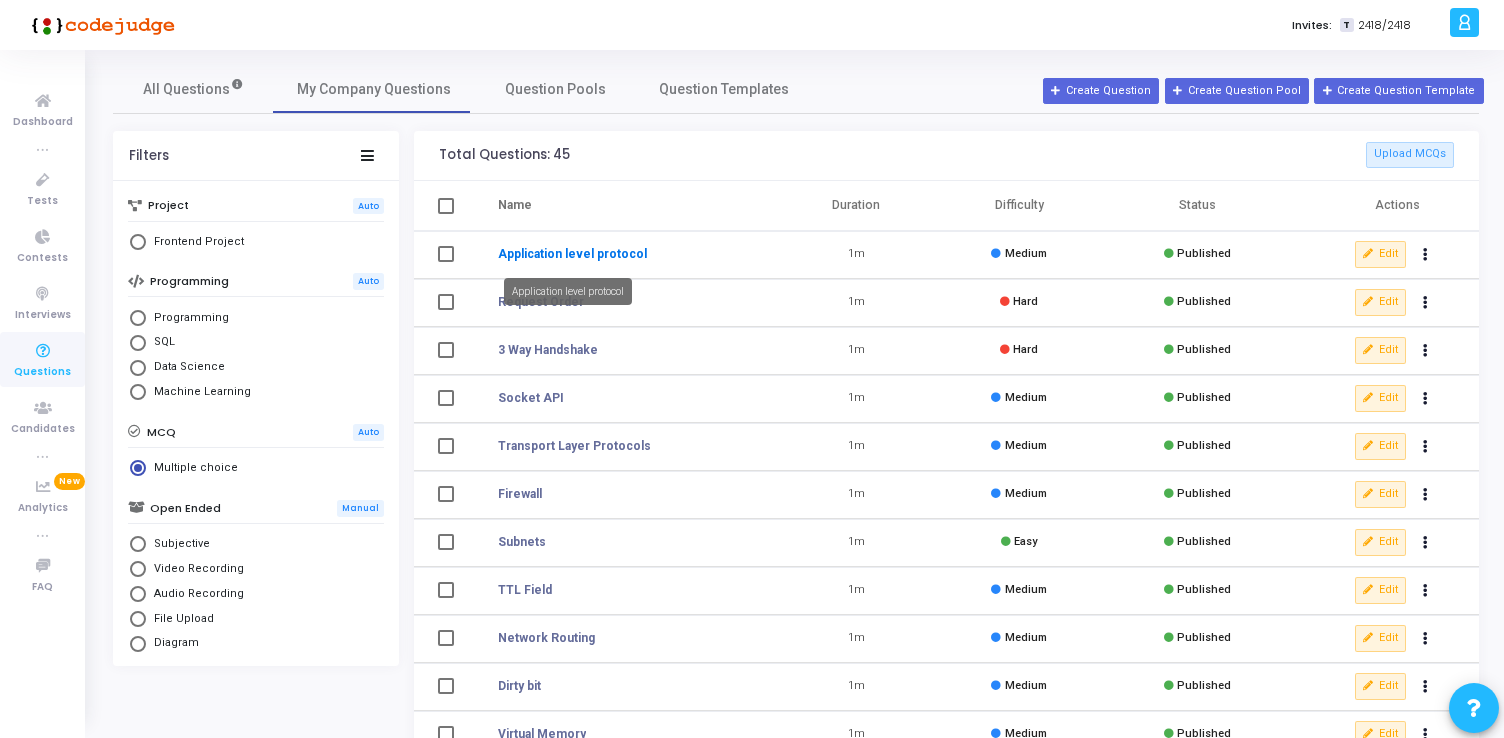 click on "Application level protocol" at bounding box center (572, 254) 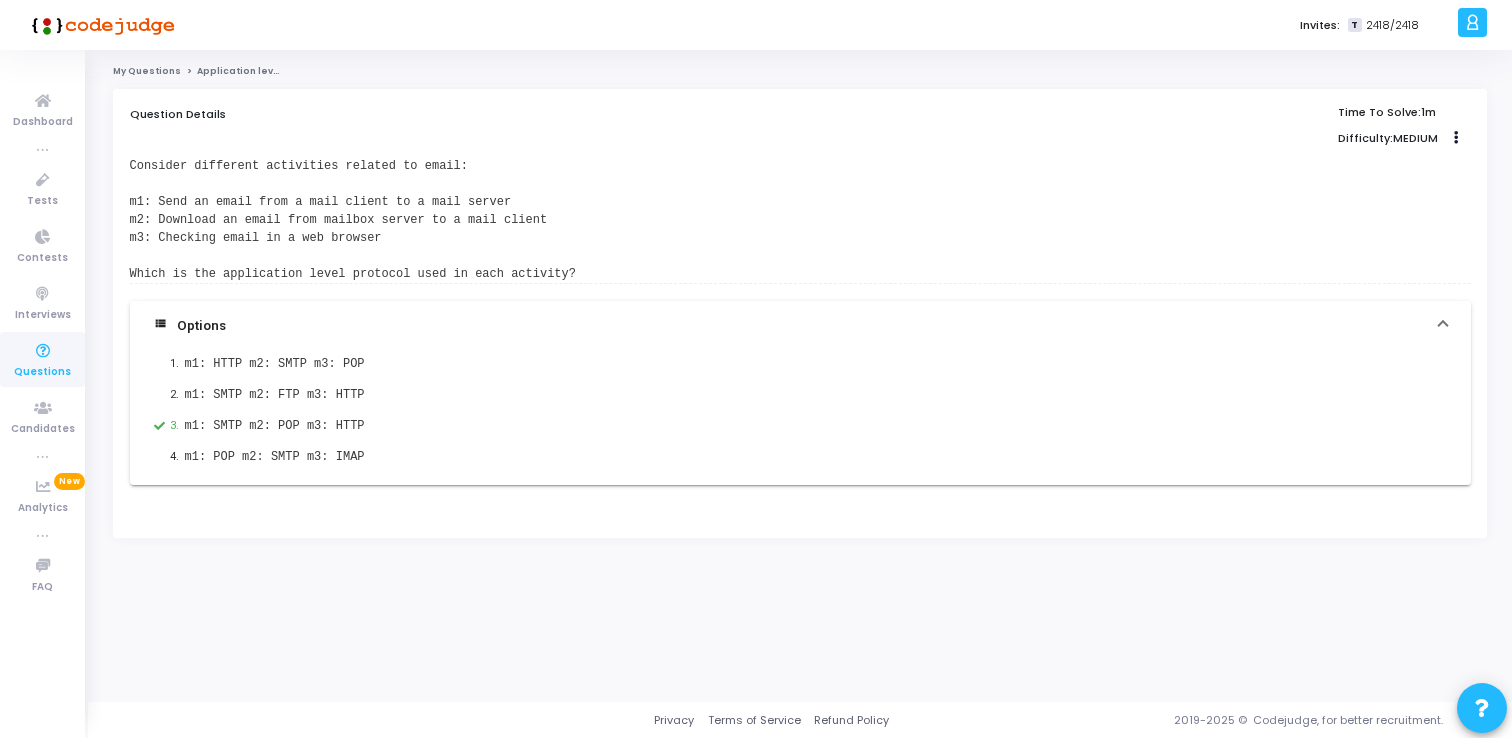 click on "Question Details  Time To Solve:  1m  Difficulty:  MEDIUM  Edit   Clone   Add To Test" 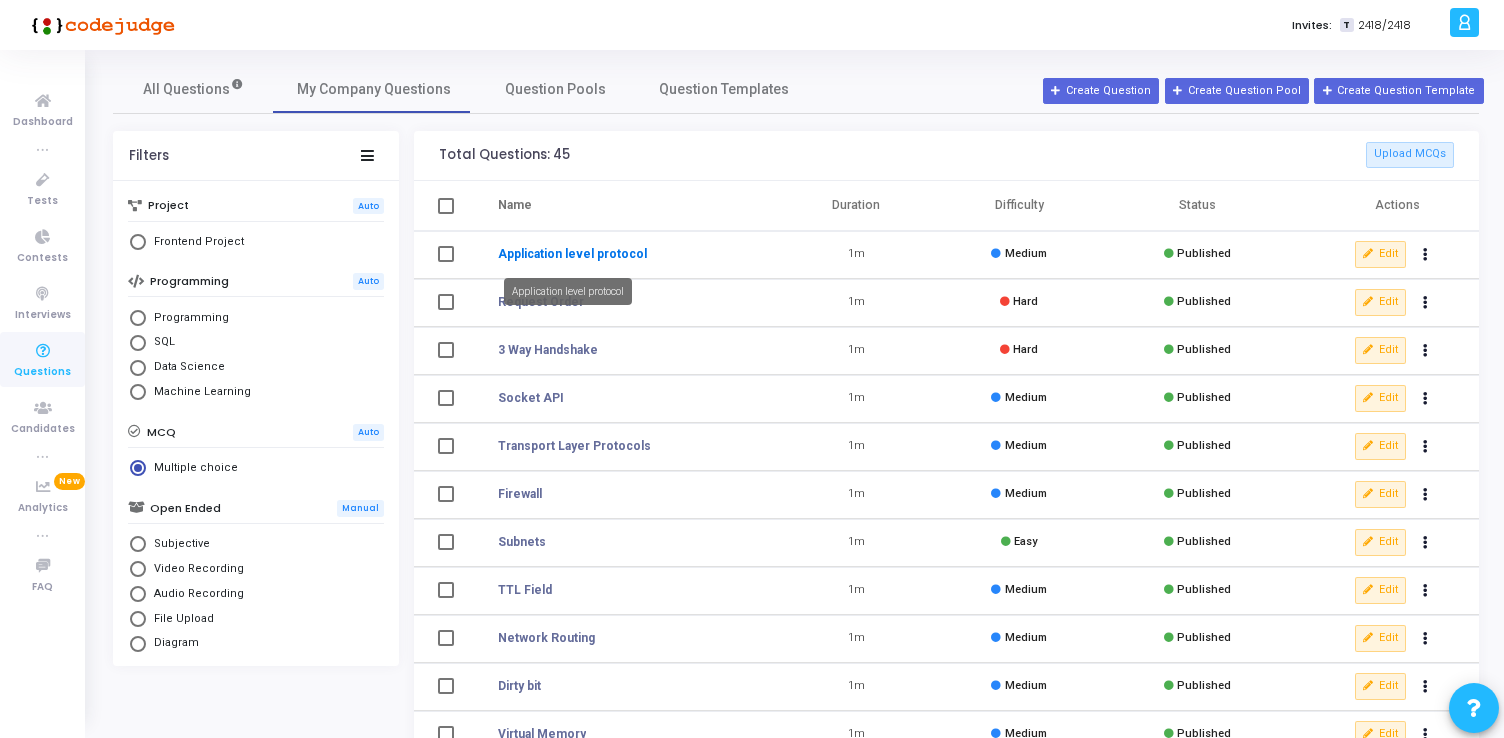 click on "Application level protocol" at bounding box center [572, 254] 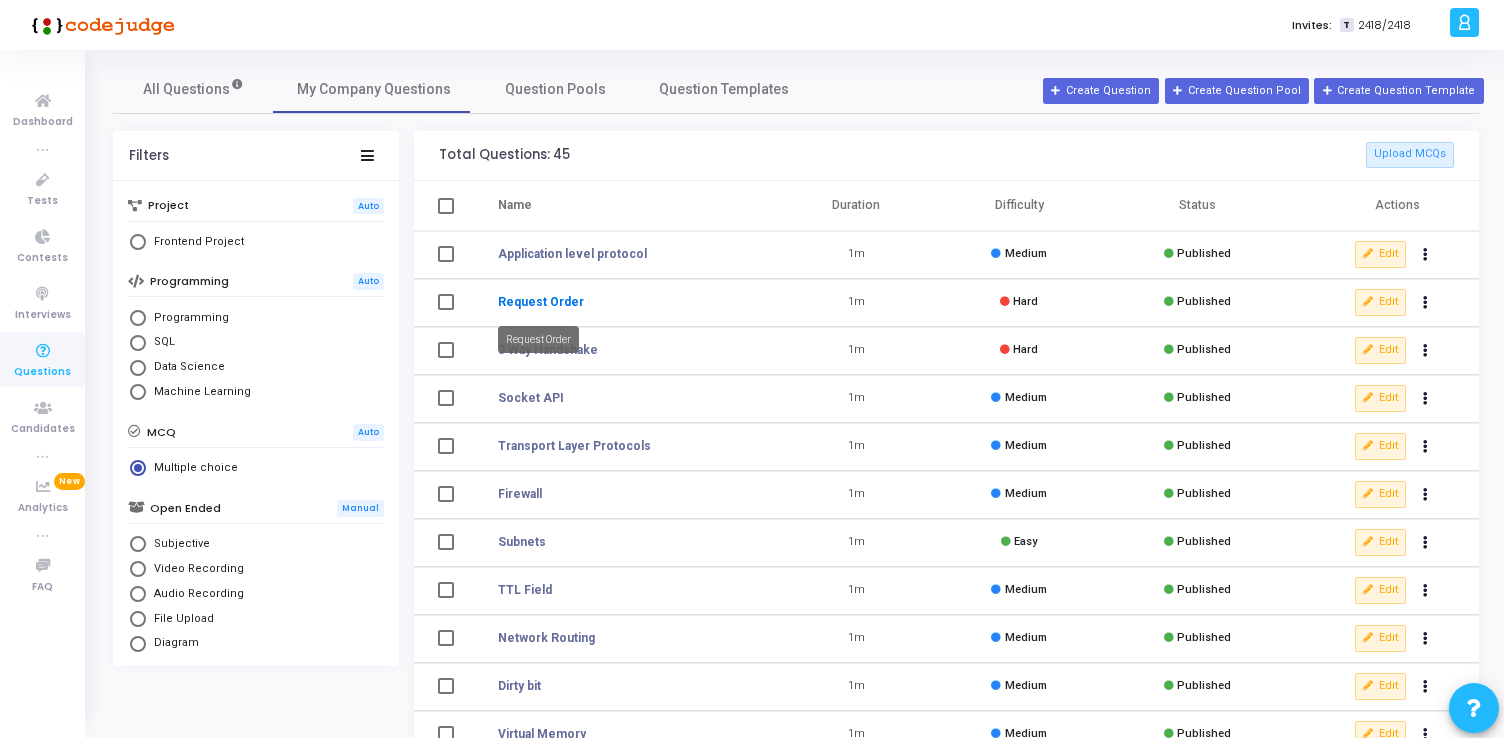 click on "Request Order" at bounding box center (541, 302) 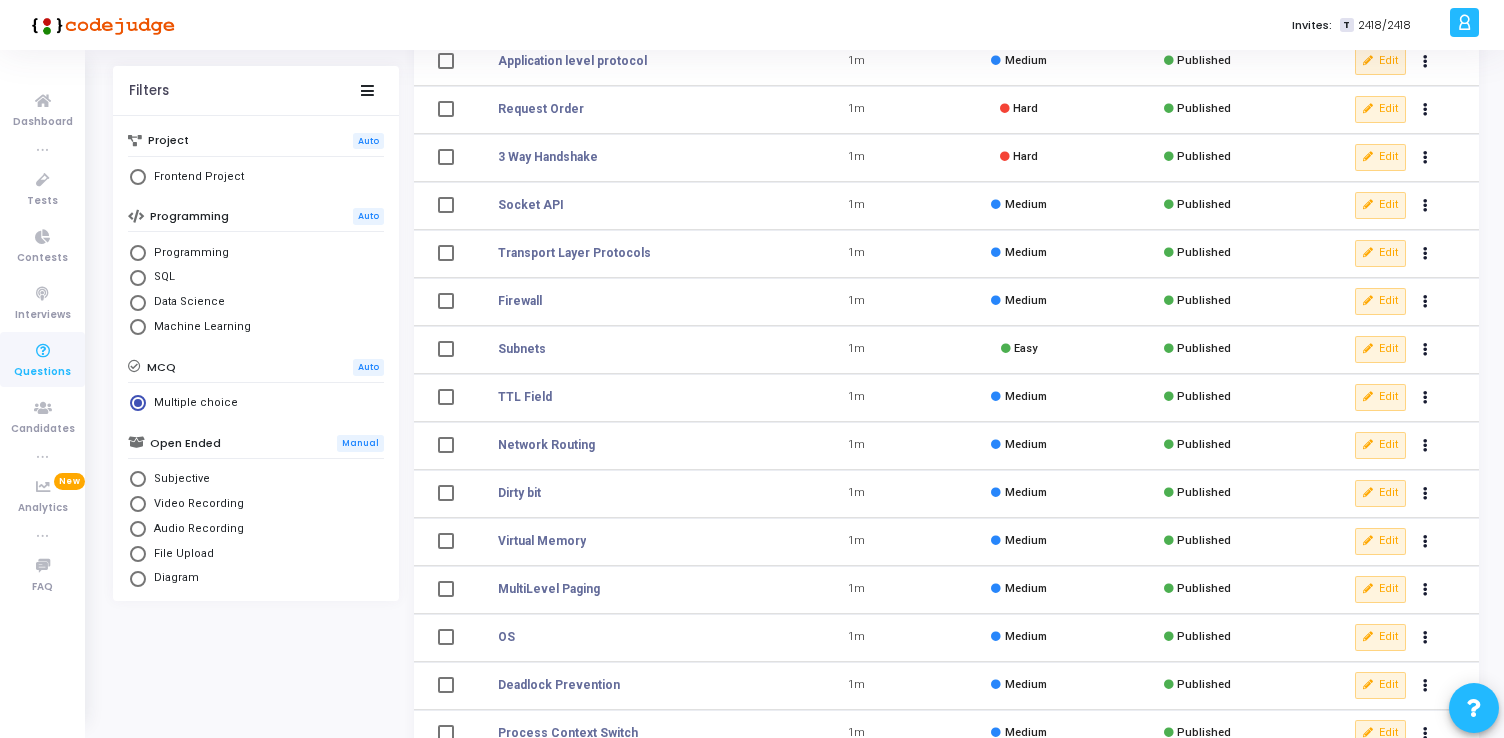 scroll, scrollTop: 222, scrollLeft: 0, axis: vertical 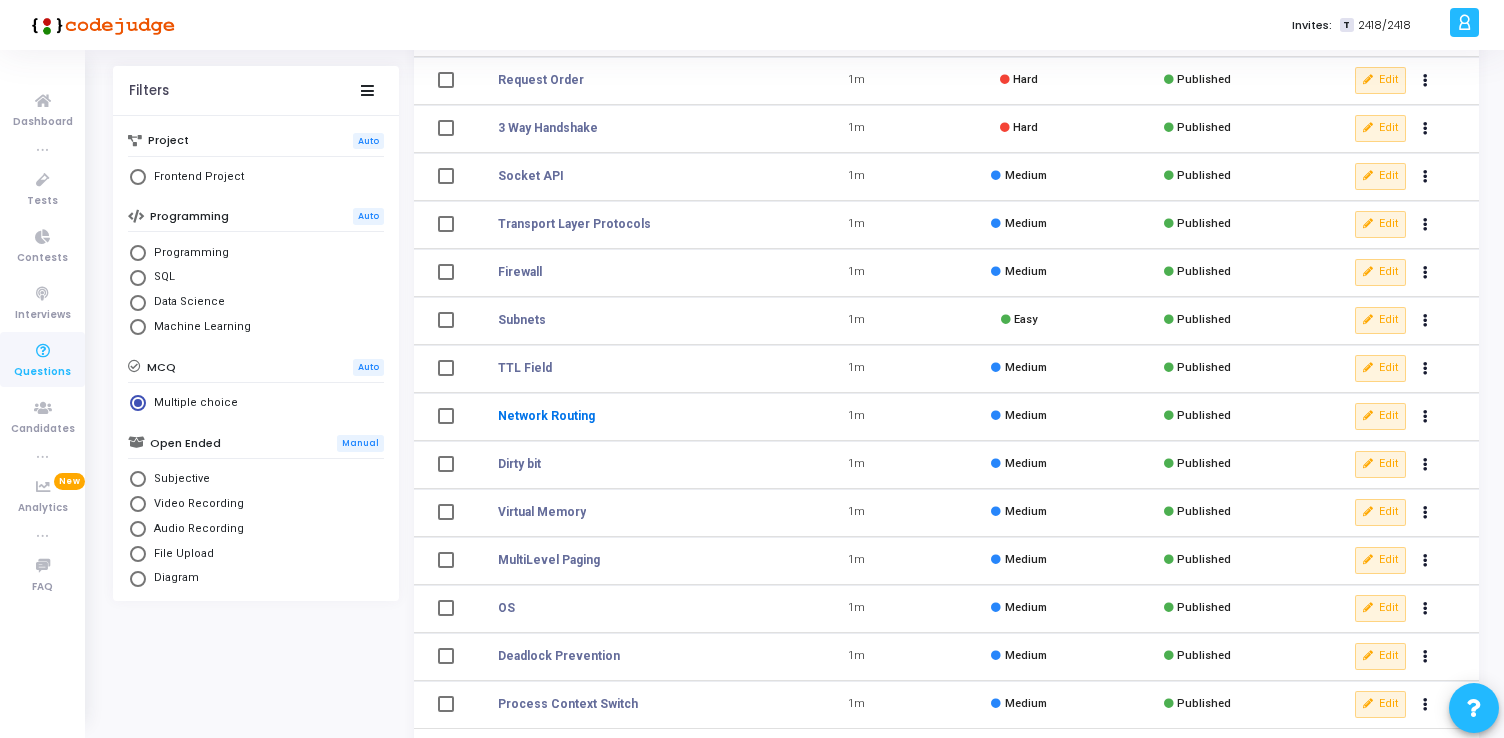 click on "Network Routing" at bounding box center (546, 416) 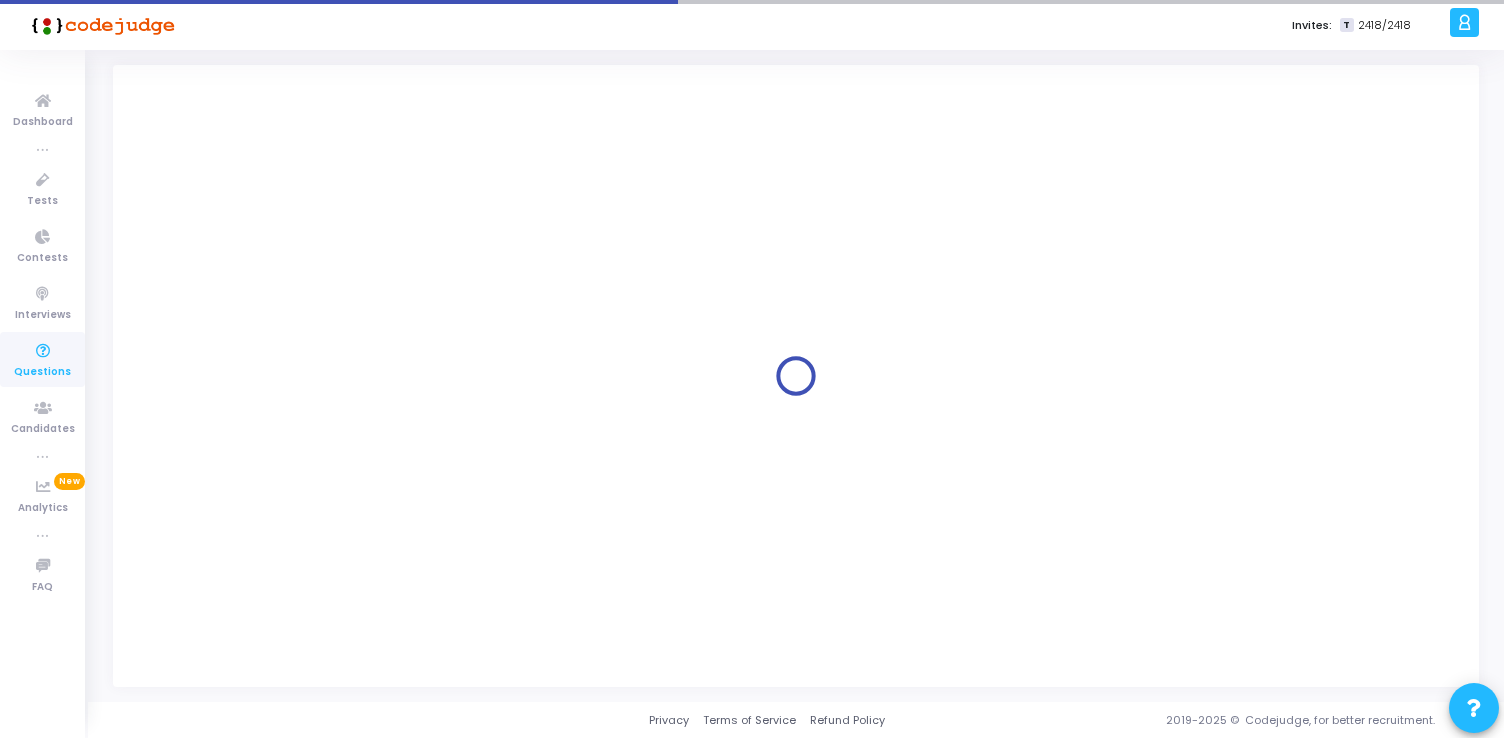 scroll, scrollTop: 0, scrollLeft: 0, axis: both 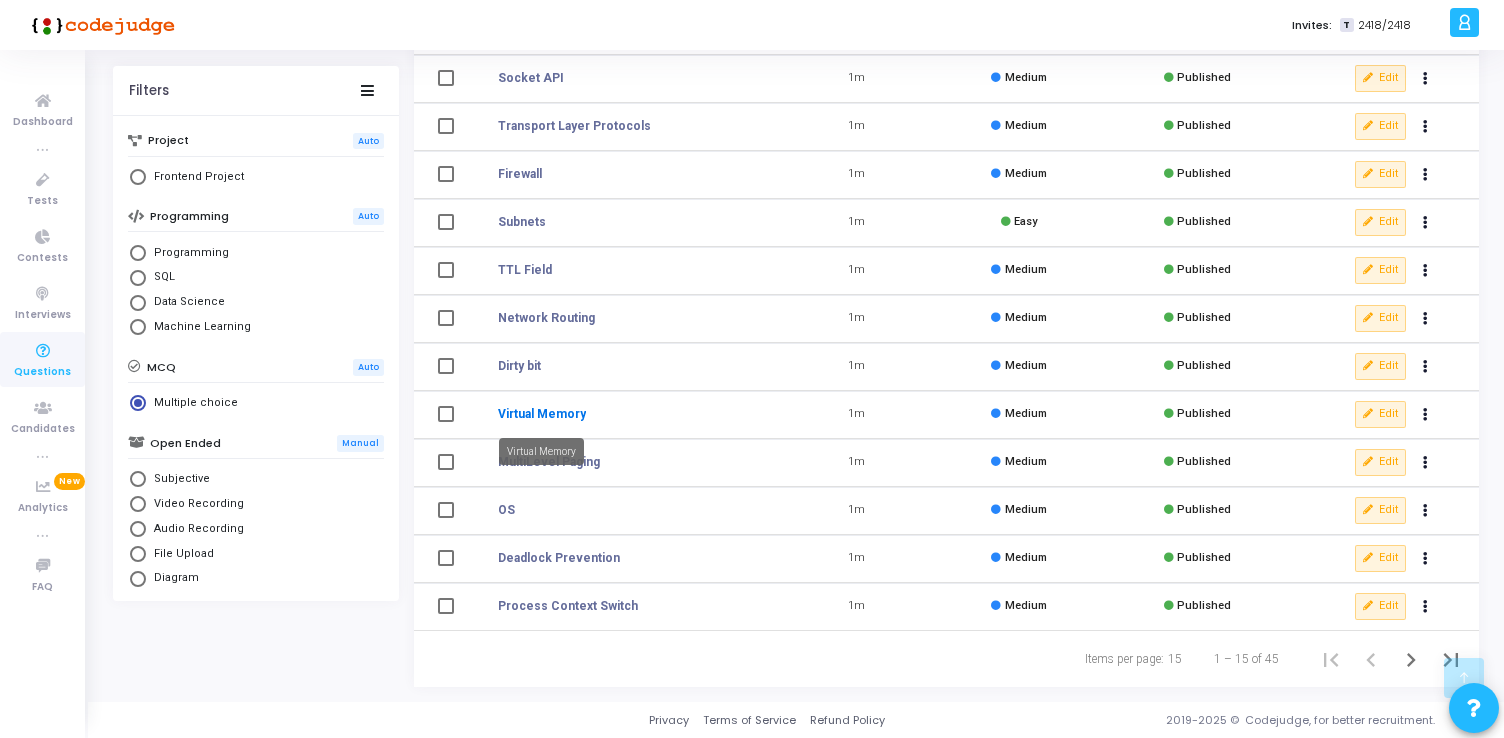 click on "Virtual Memory" at bounding box center [542, 414] 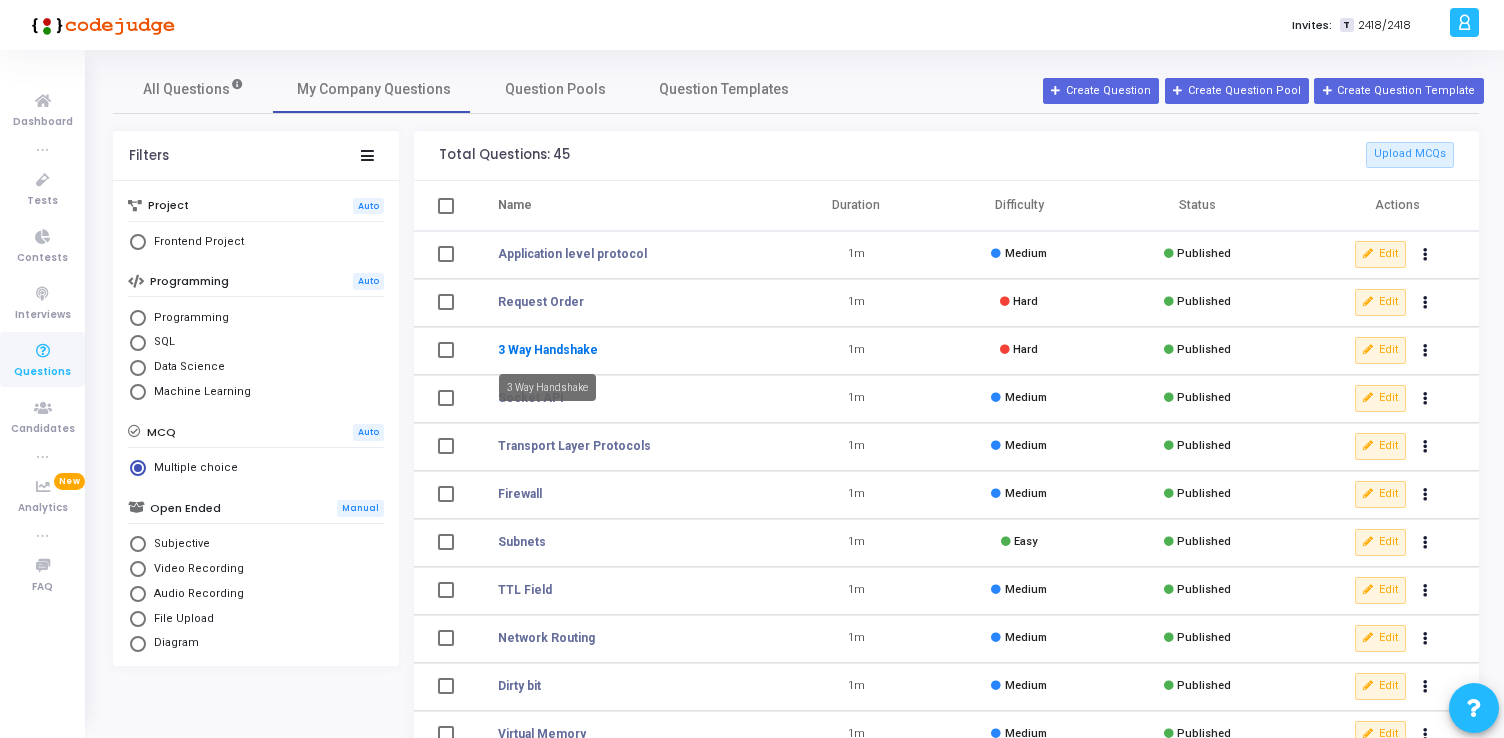 click on "3 Way Handshake" at bounding box center [548, 350] 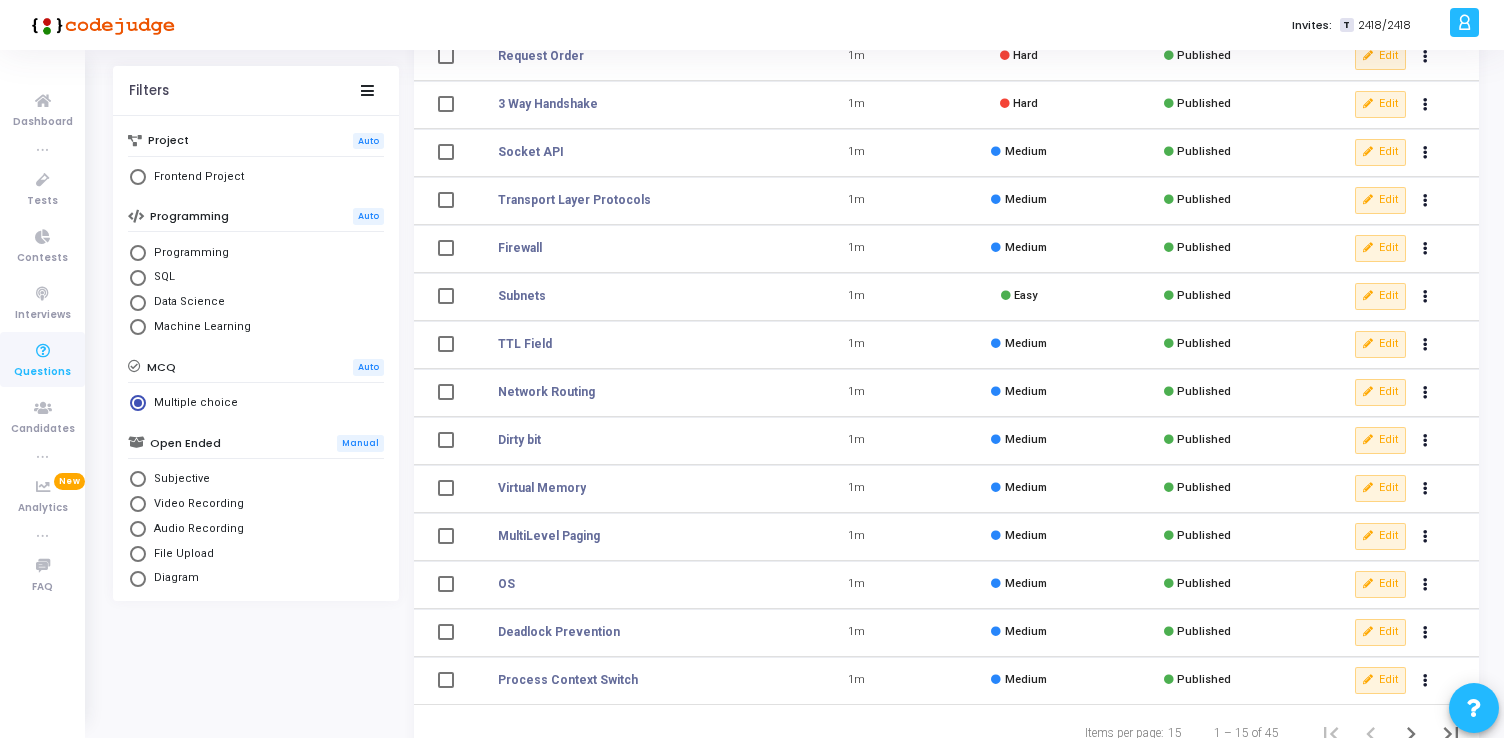 scroll, scrollTop: 320, scrollLeft: 0, axis: vertical 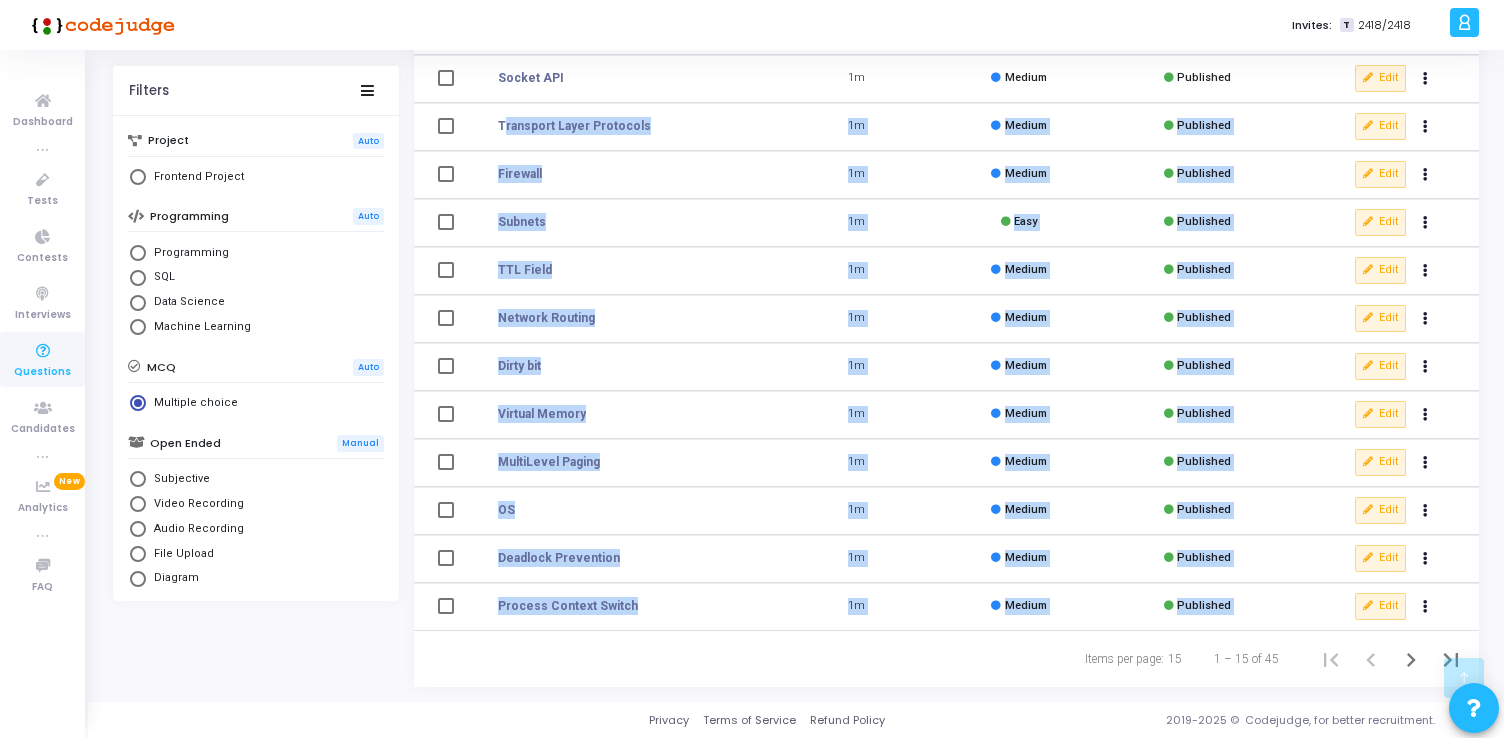 drag, startPoint x: 531, startPoint y: 631, endPoint x: 588, endPoint y: 111, distance: 523.1147 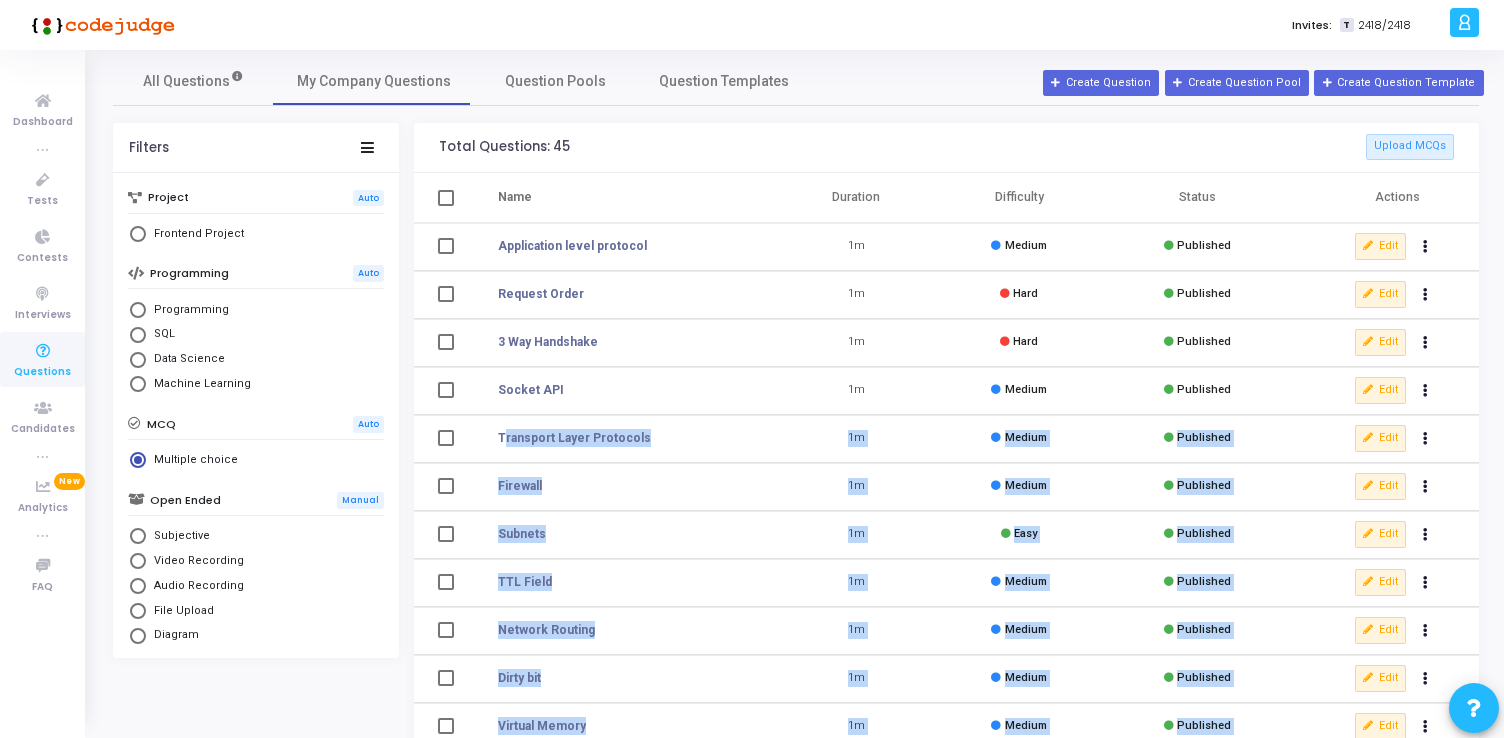 scroll, scrollTop: 0, scrollLeft: 0, axis: both 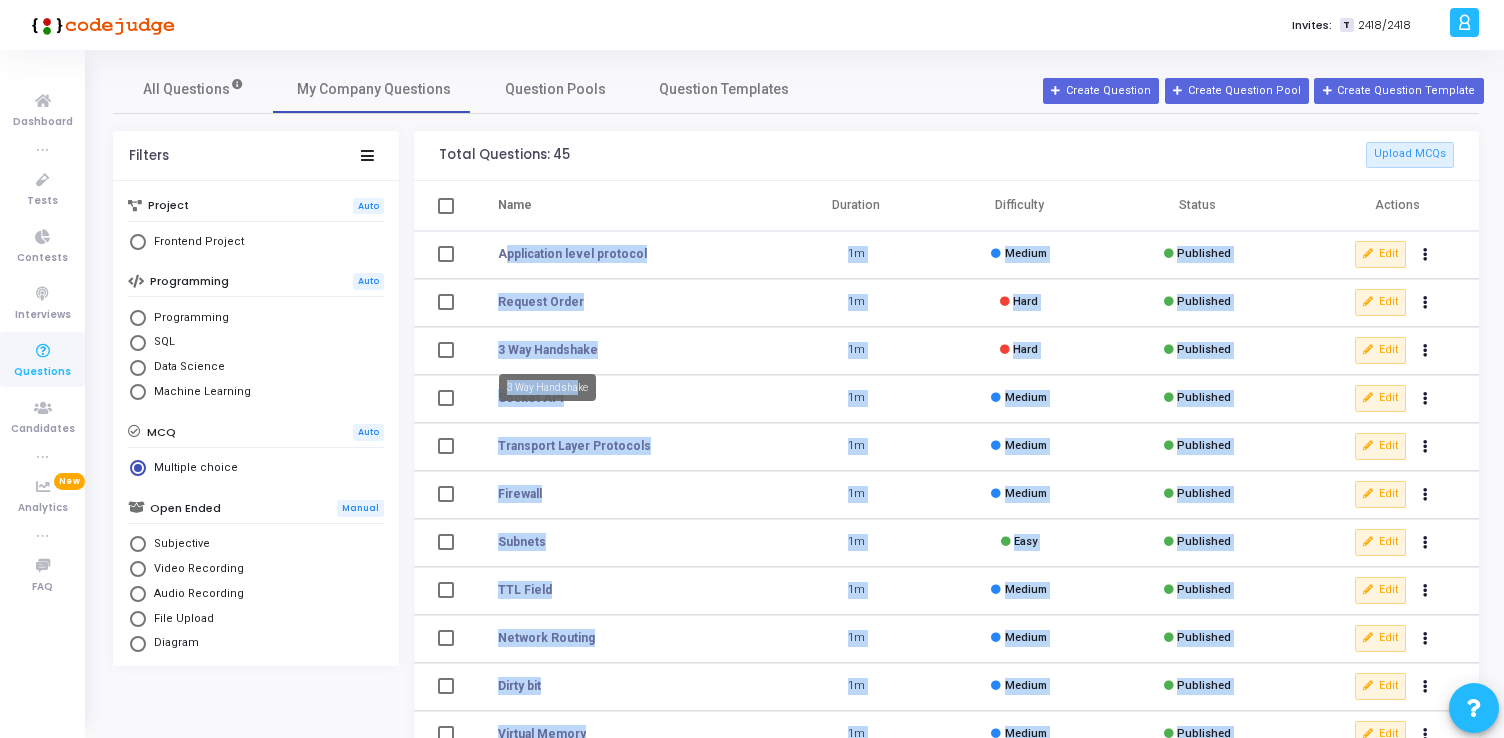 drag, startPoint x: 494, startPoint y: 249, endPoint x: 564, endPoint y: 372, distance: 141.52385 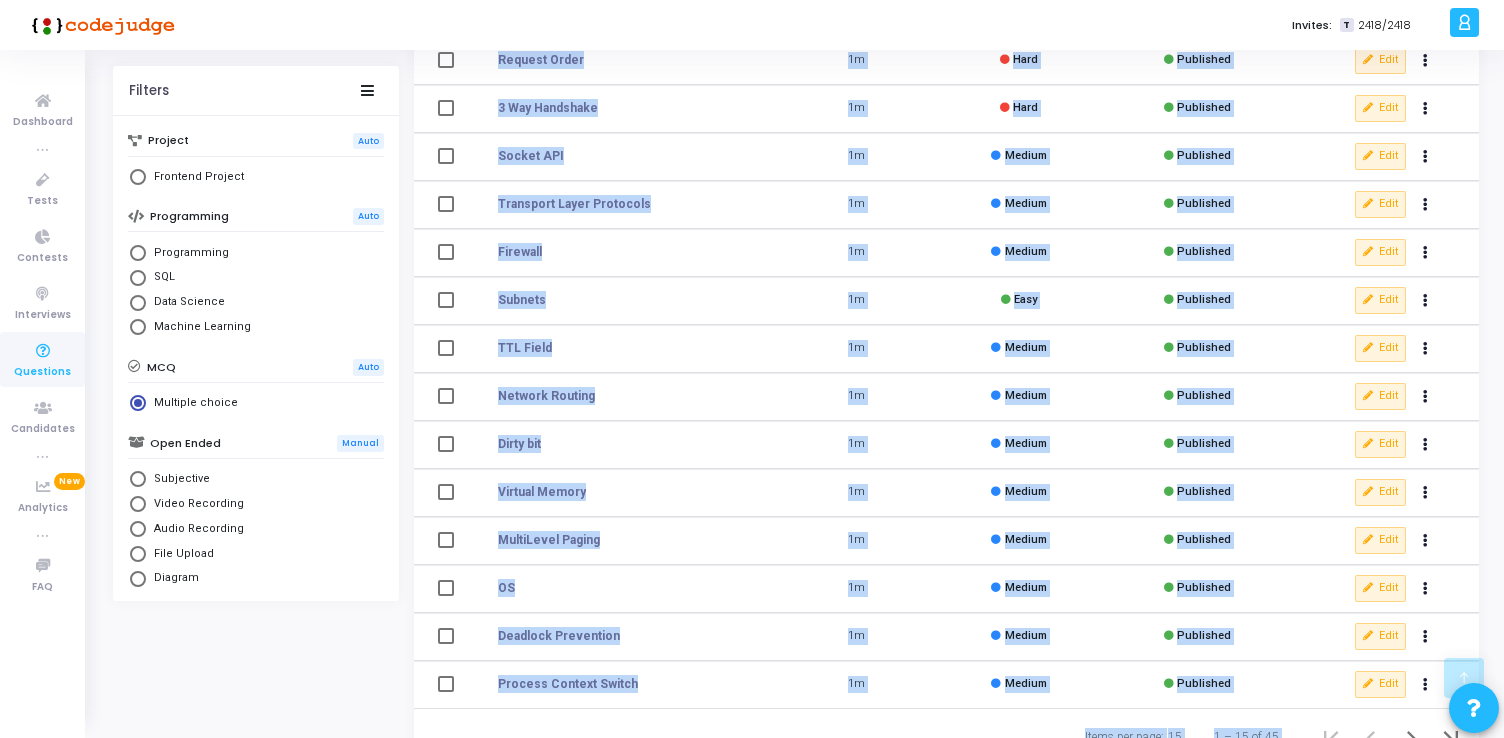 scroll, scrollTop: 320, scrollLeft: 0, axis: vertical 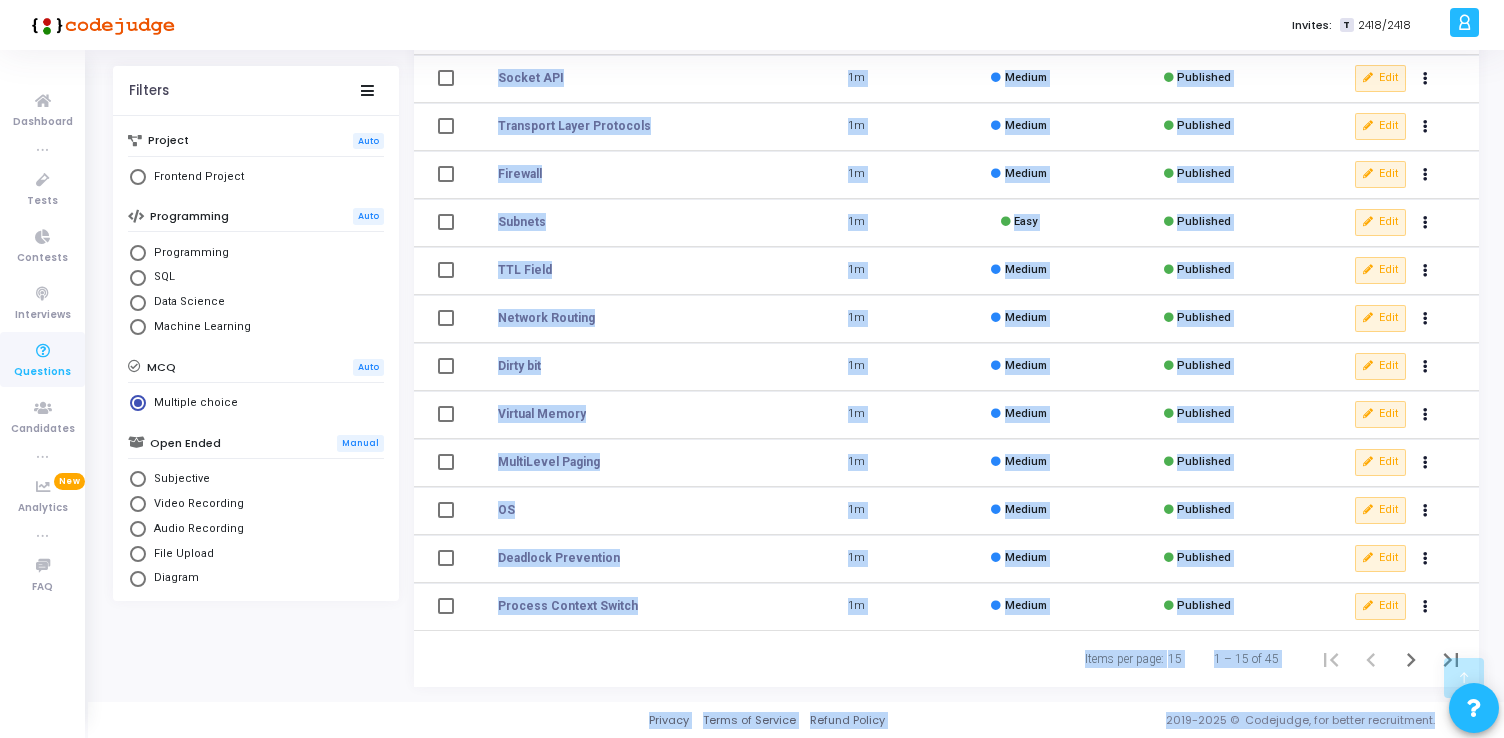 click on "Dirty bit" at bounding box center (624, 367) 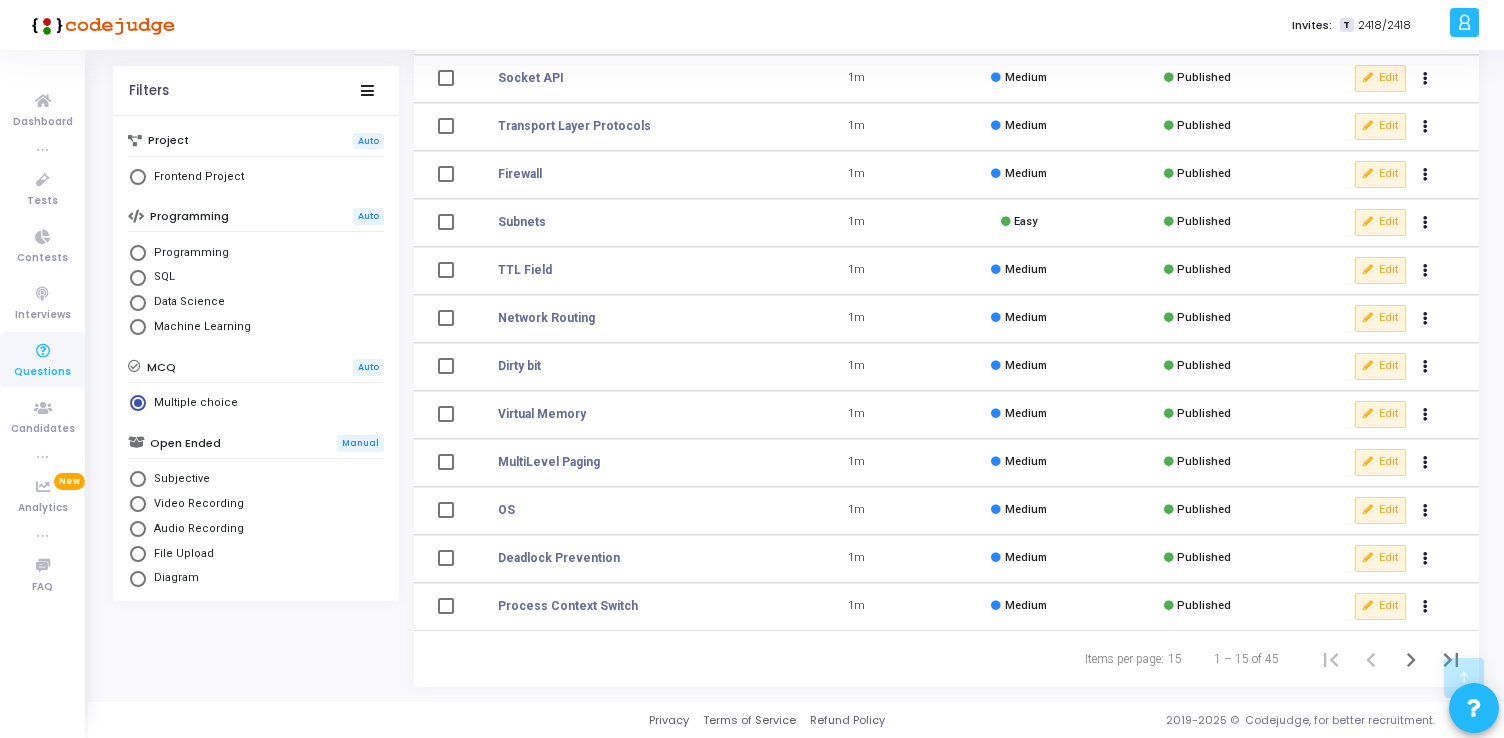 scroll, scrollTop: 0, scrollLeft: 0, axis: both 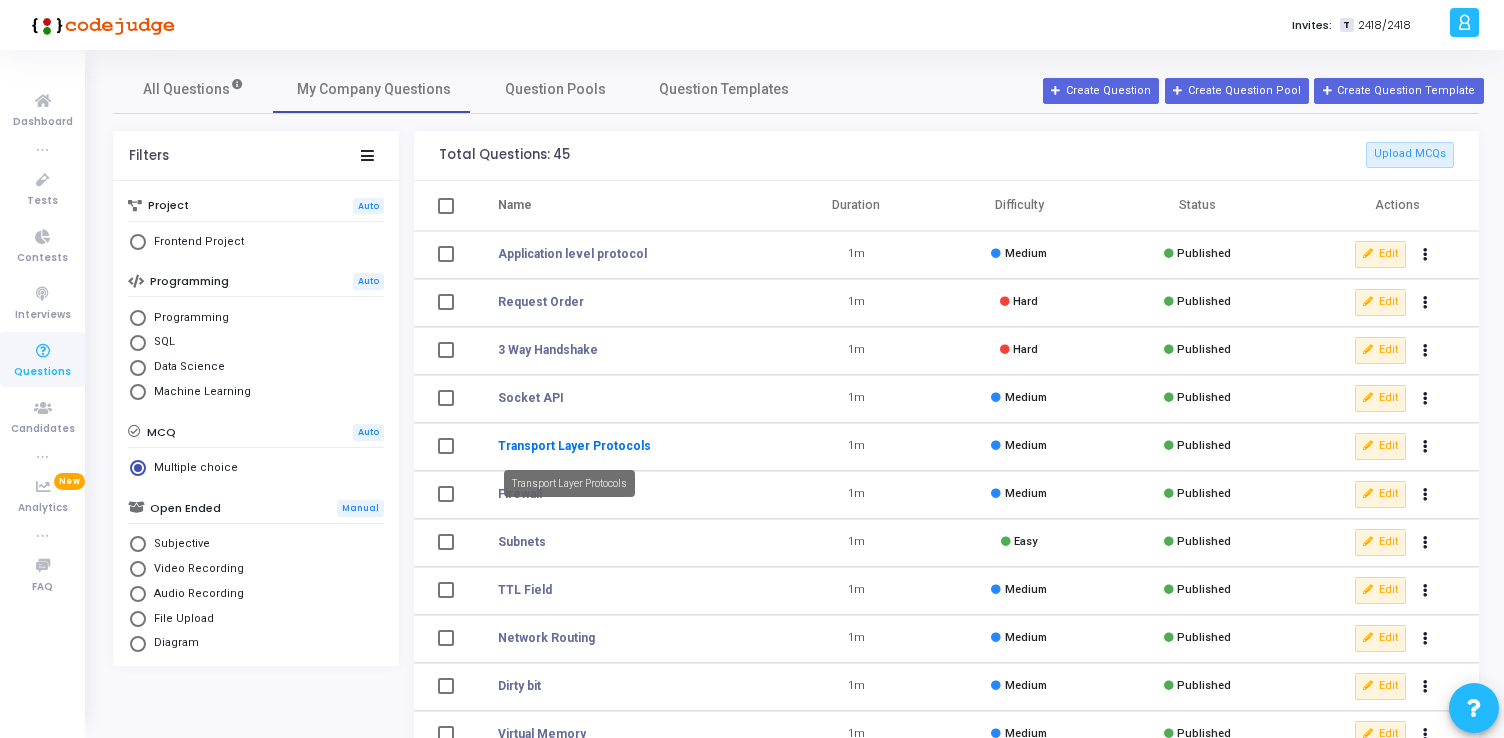 click on "Transport Layer Protocols" at bounding box center (574, 446) 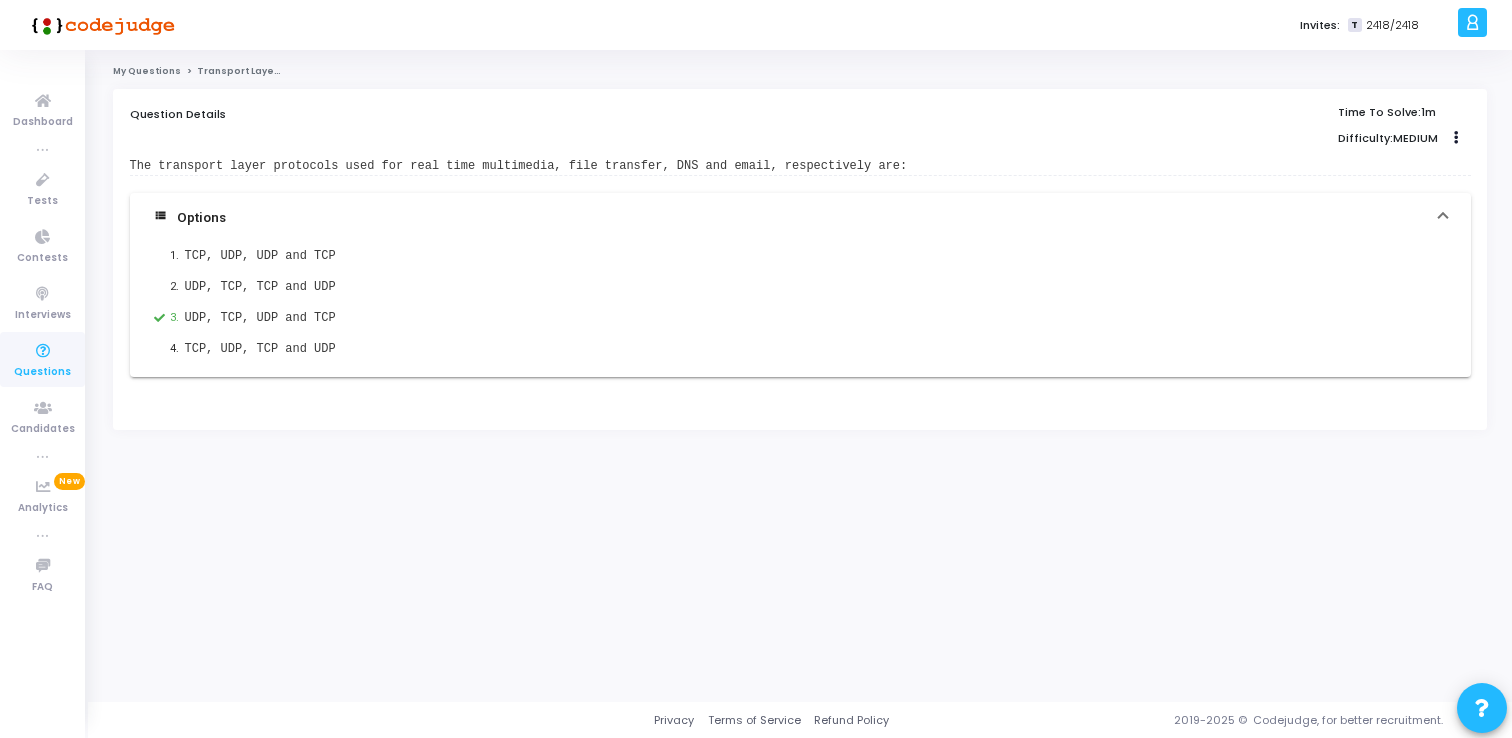 scroll, scrollTop: 0, scrollLeft: 0, axis: both 